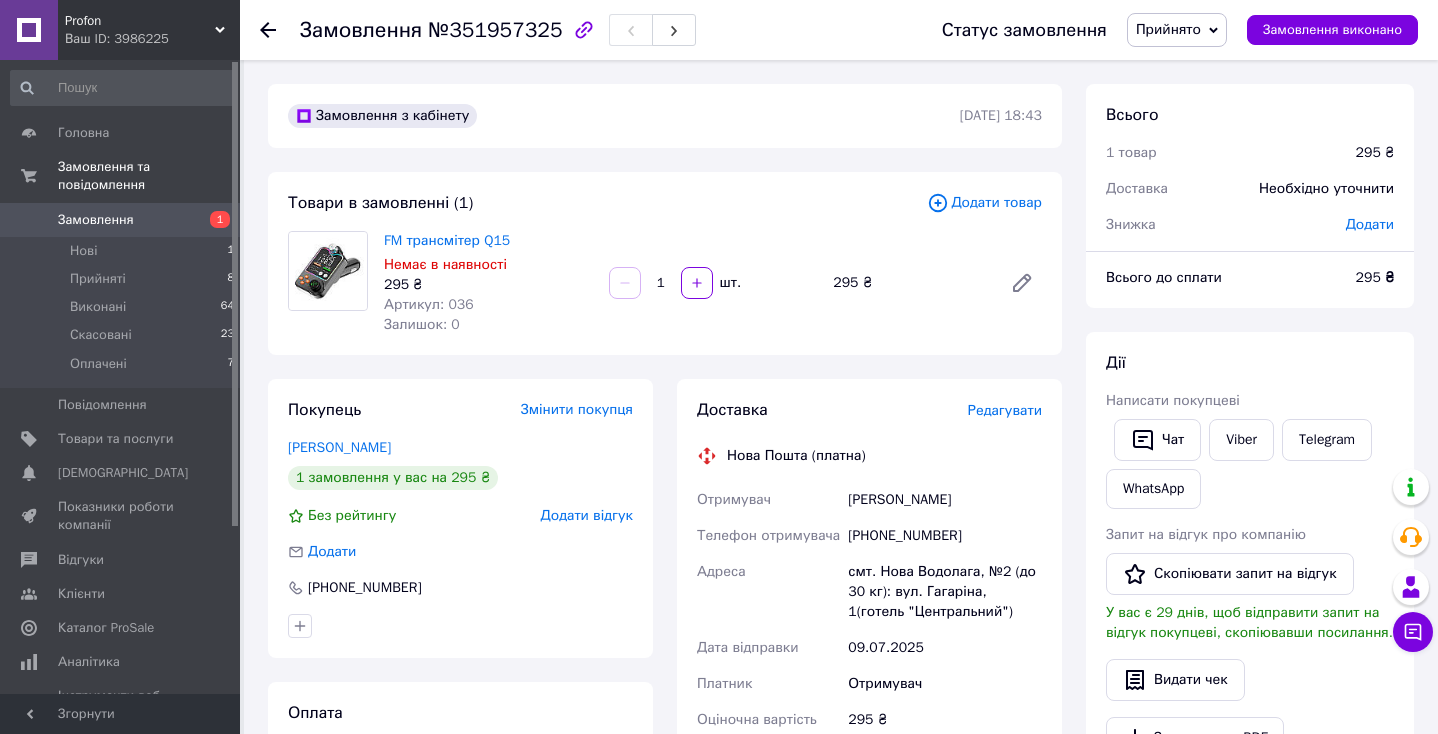 scroll, scrollTop: 131, scrollLeft: 0, axis: vertical 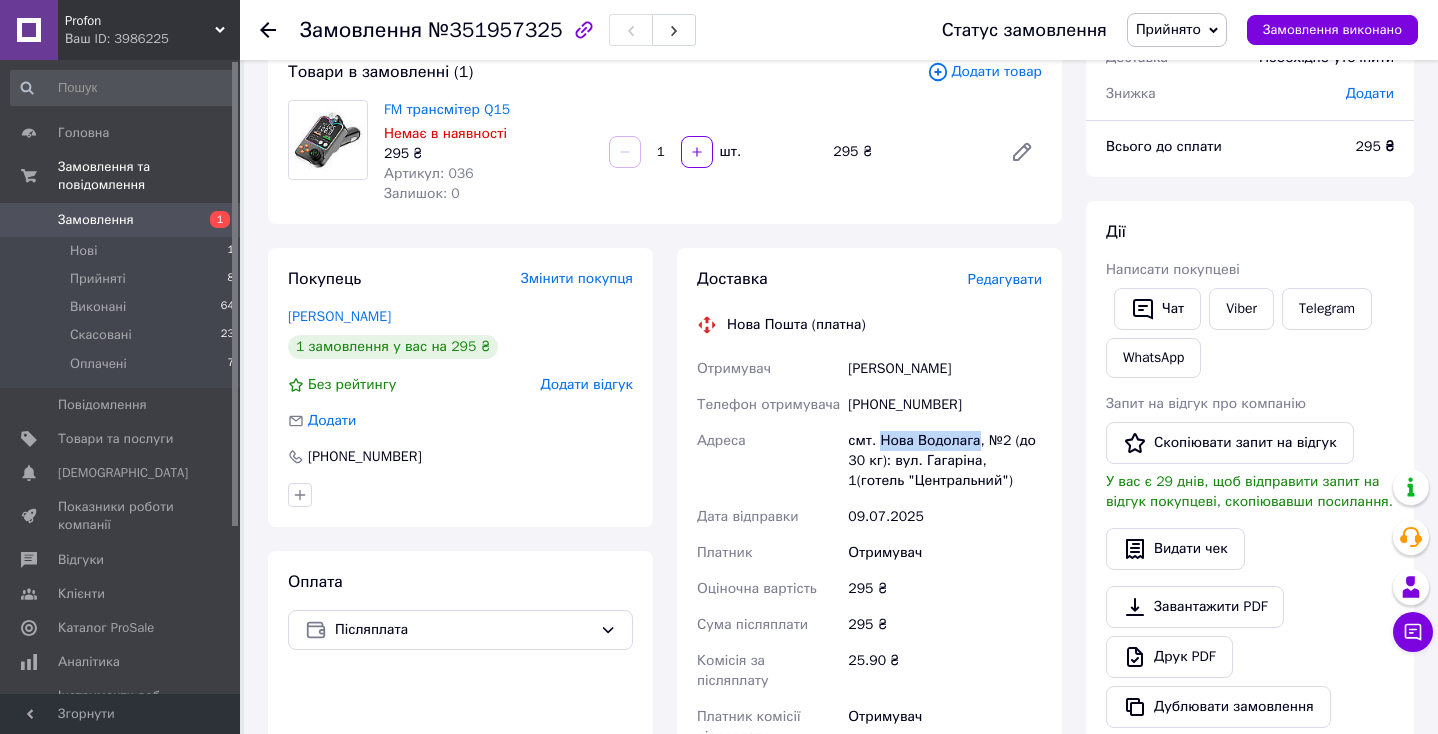 click on "Замовлення" at bounding box center [96, 220] 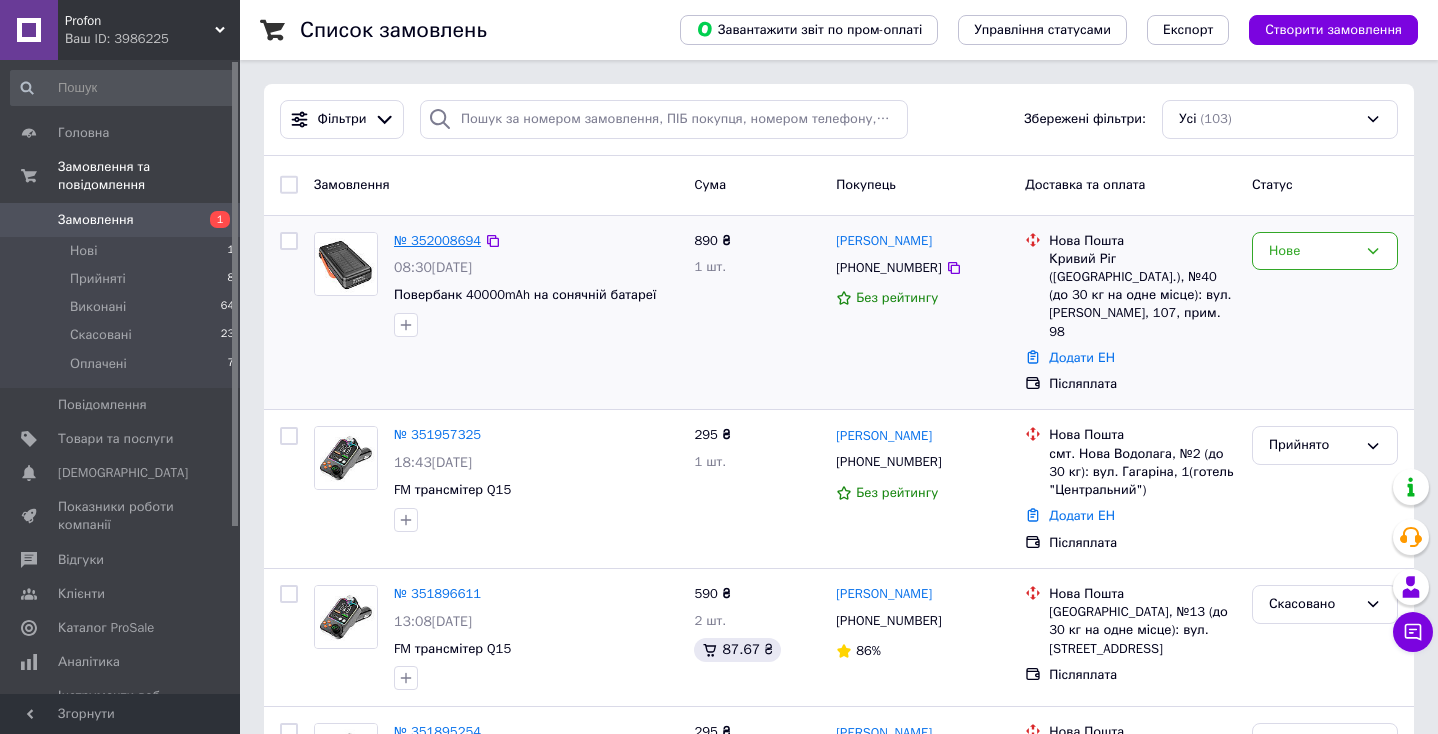 click on "№ 352008694" at bounding box center [437, 240] 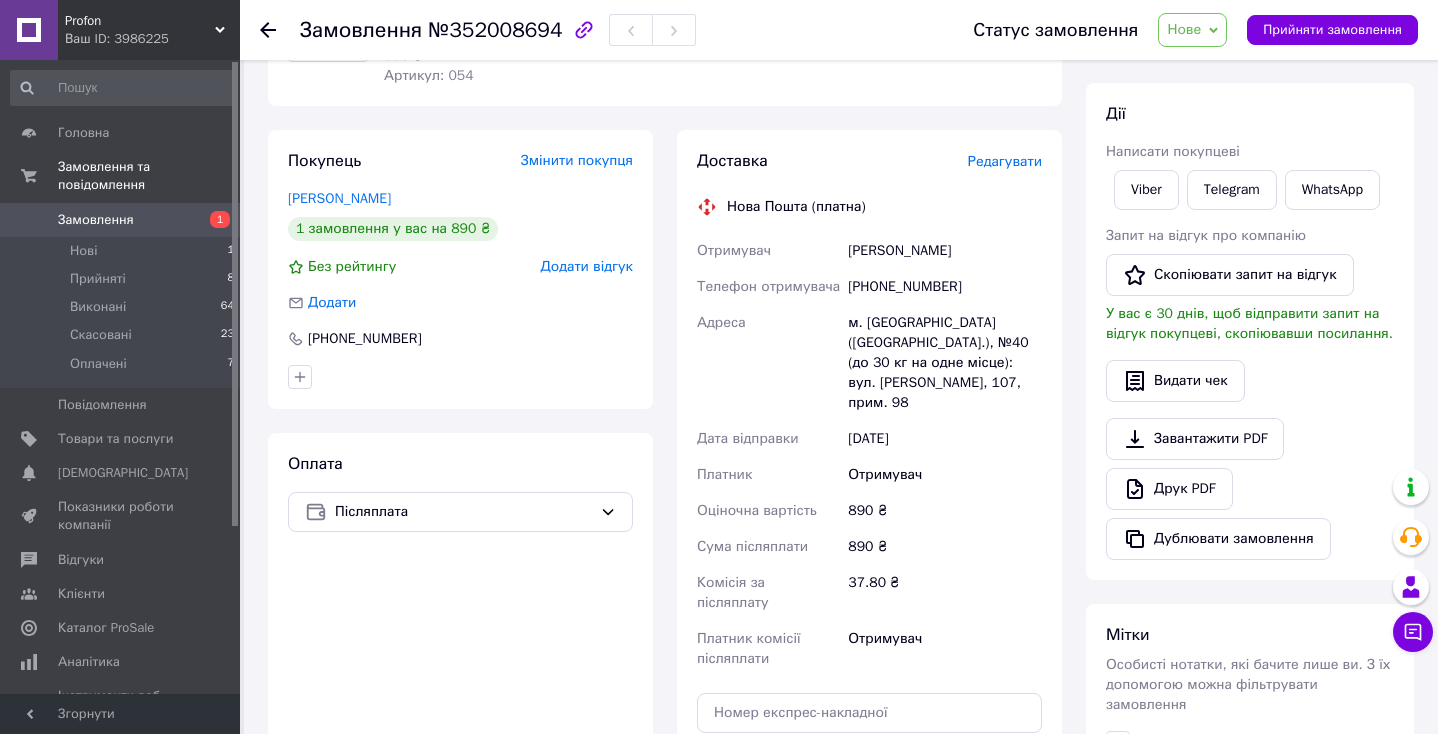 scroll, scrollTop: 0, scrollLeft: 0, axis: both 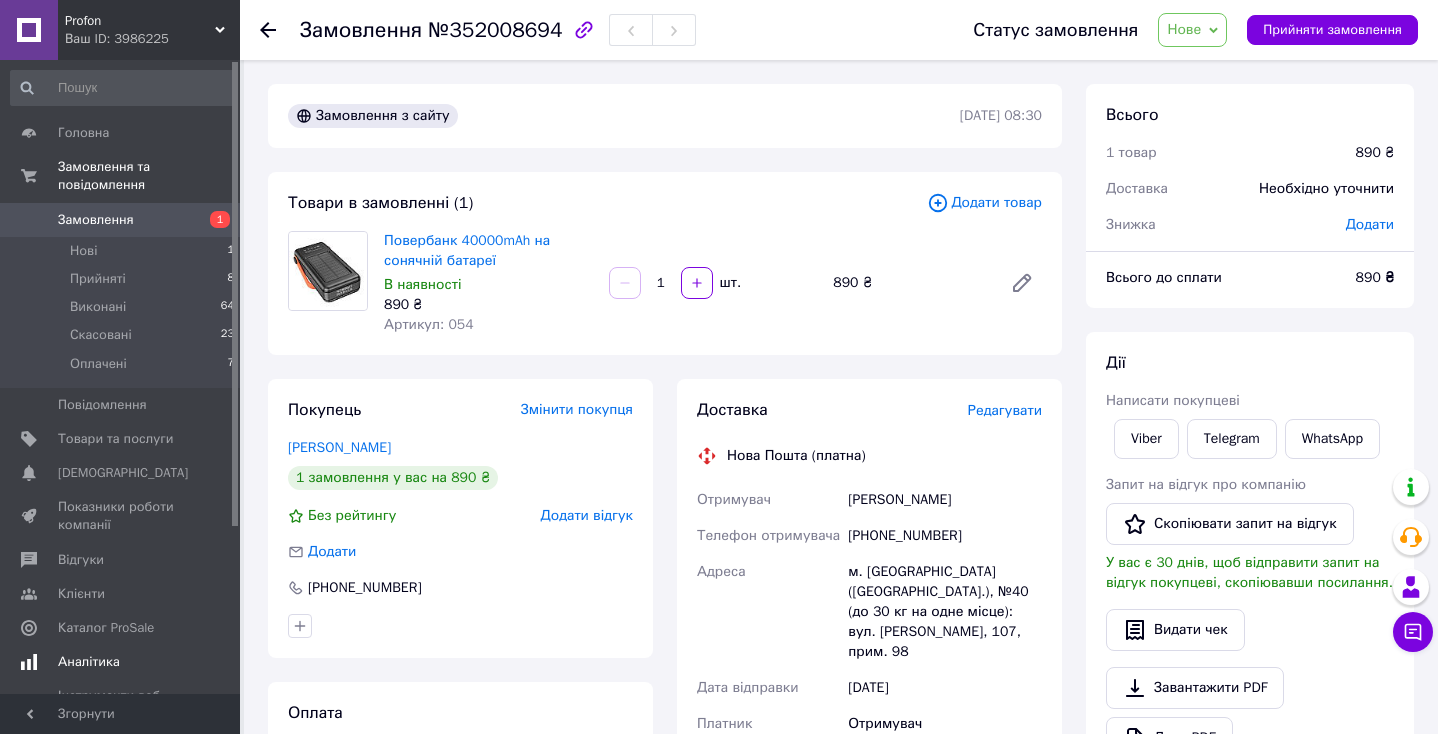 click on "Аналітика" at bounding box center (123, 662) 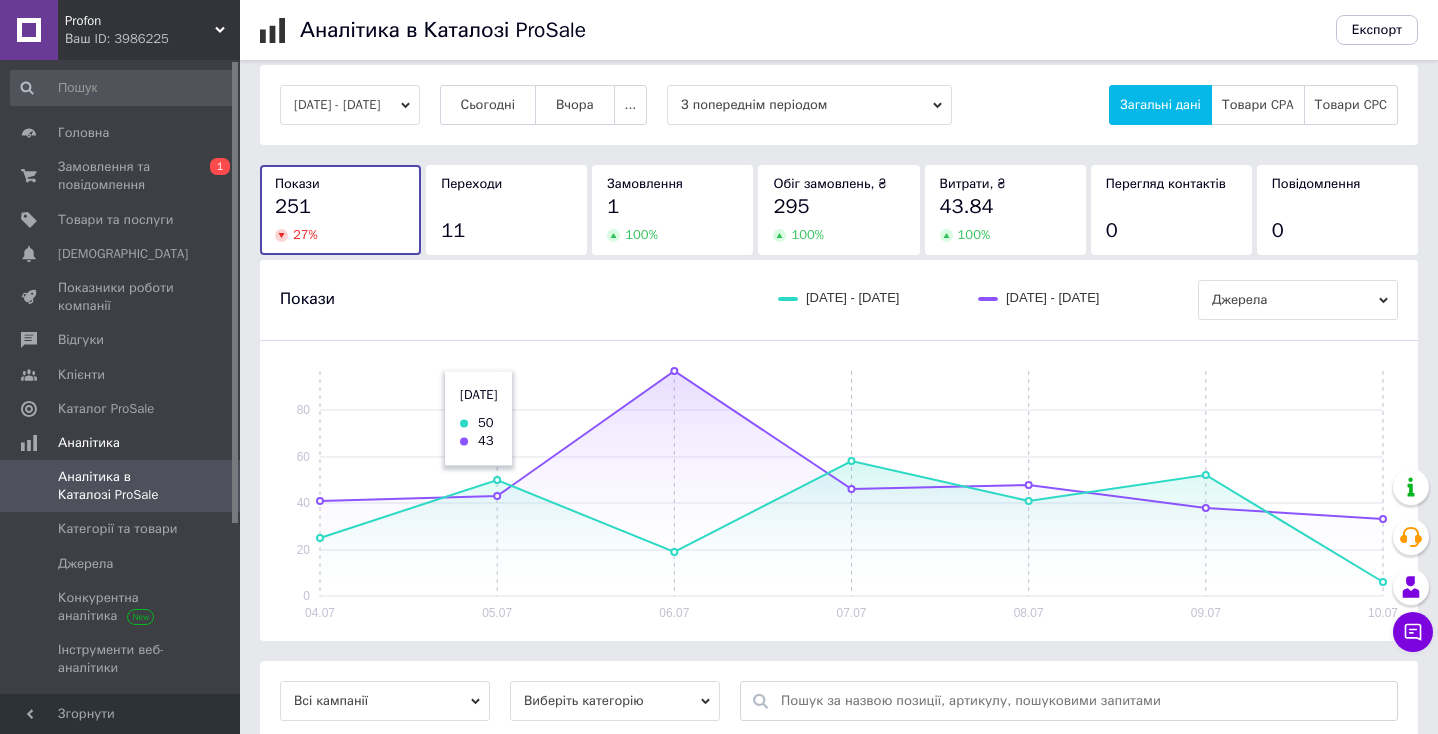 scroll, scrollTop: 18, scrollLeft: 0, axis: vertical 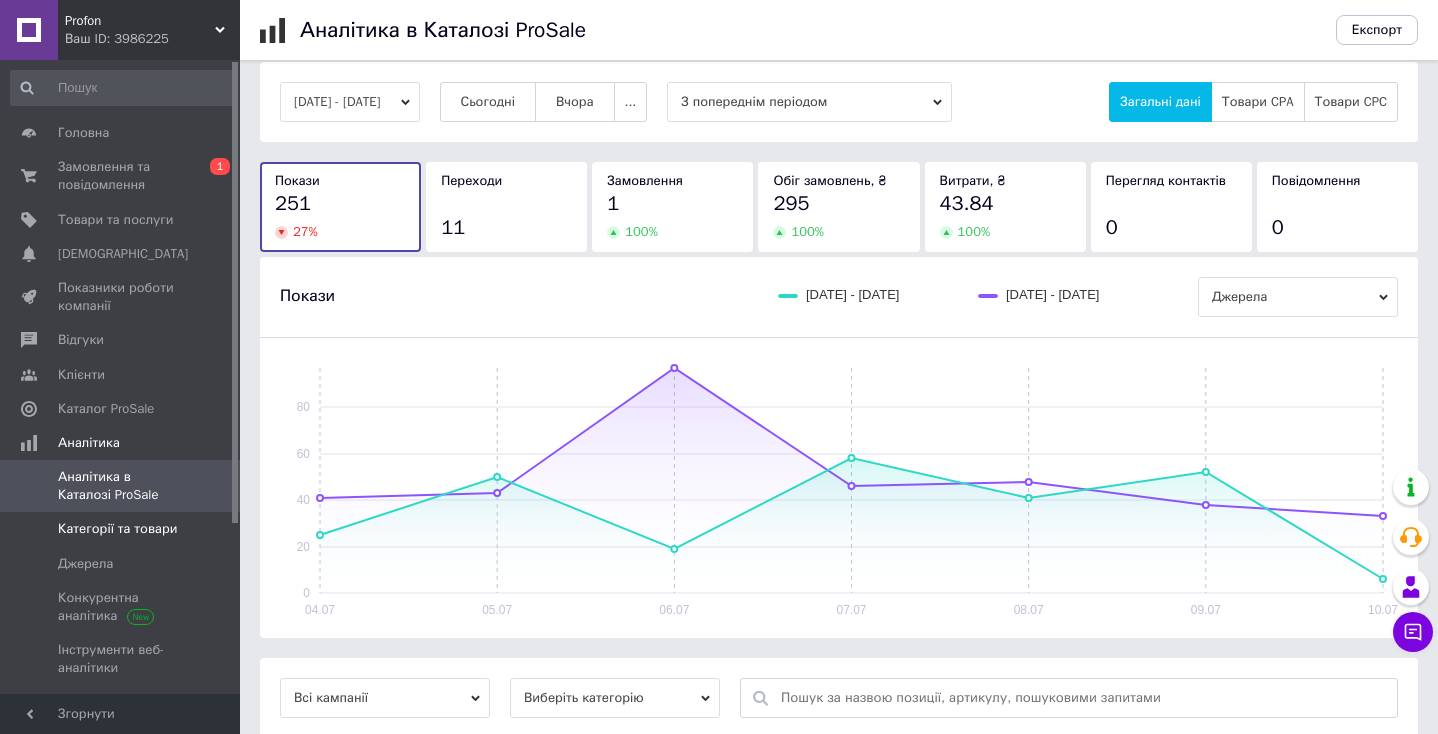click on "Категорії та товари" at bounding box center (123, 529) 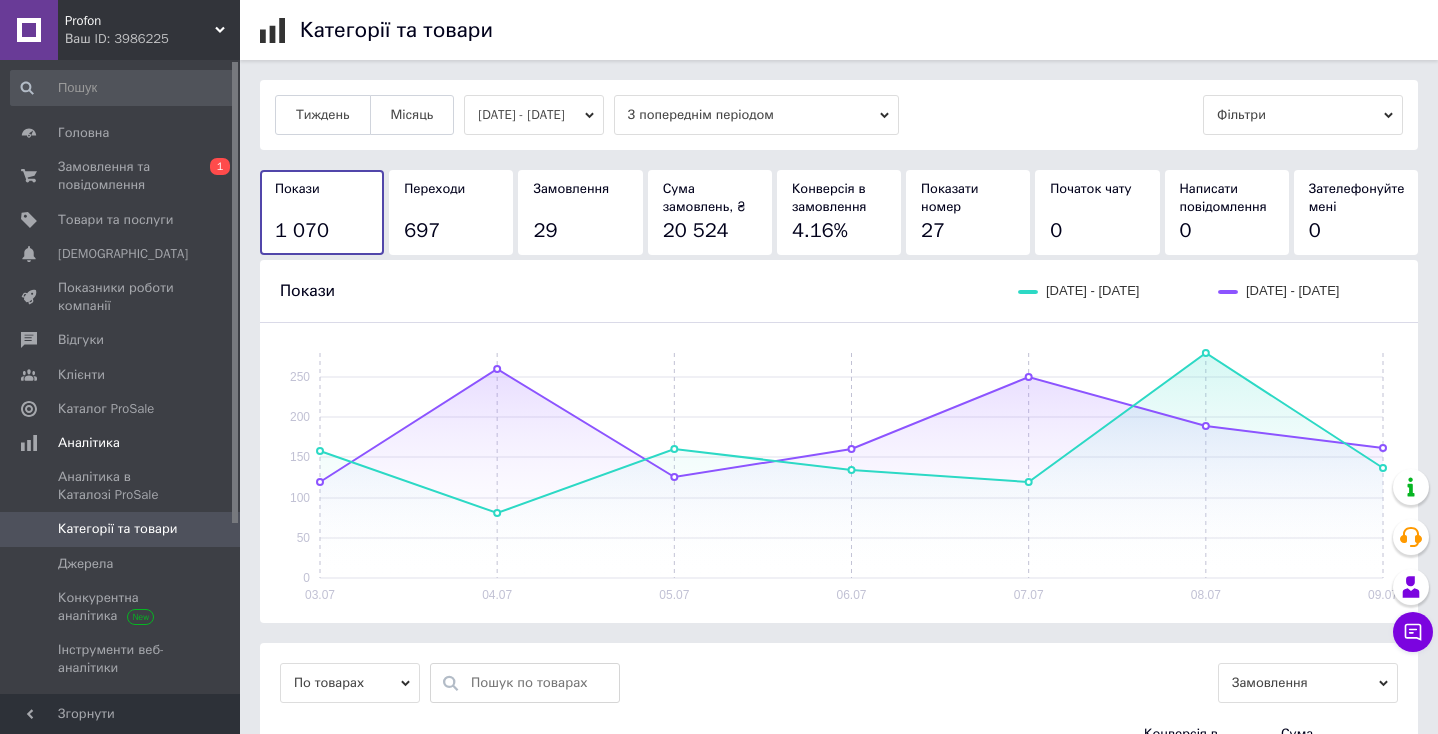 click on "20 524" at bounding box center [696, 230] 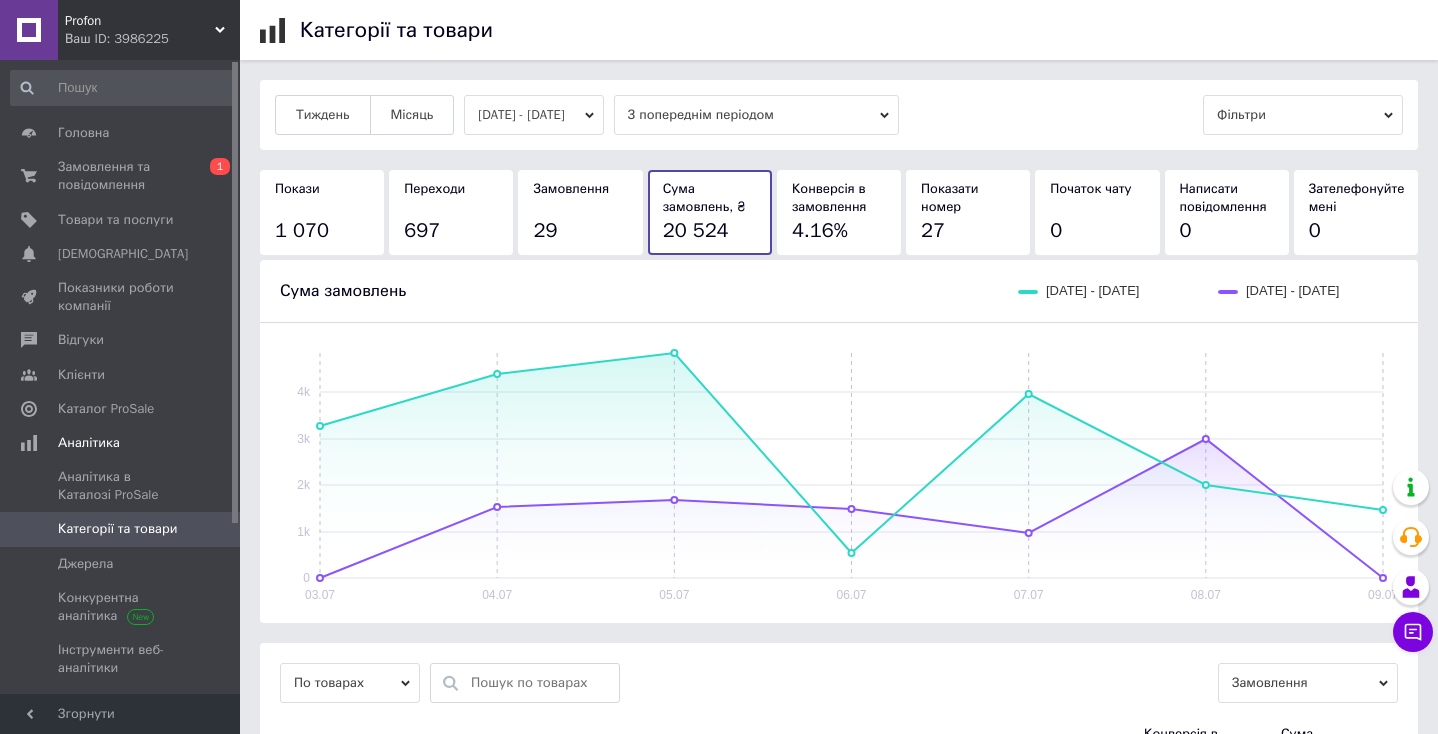 click on "697" at bounding box center (451, 231) 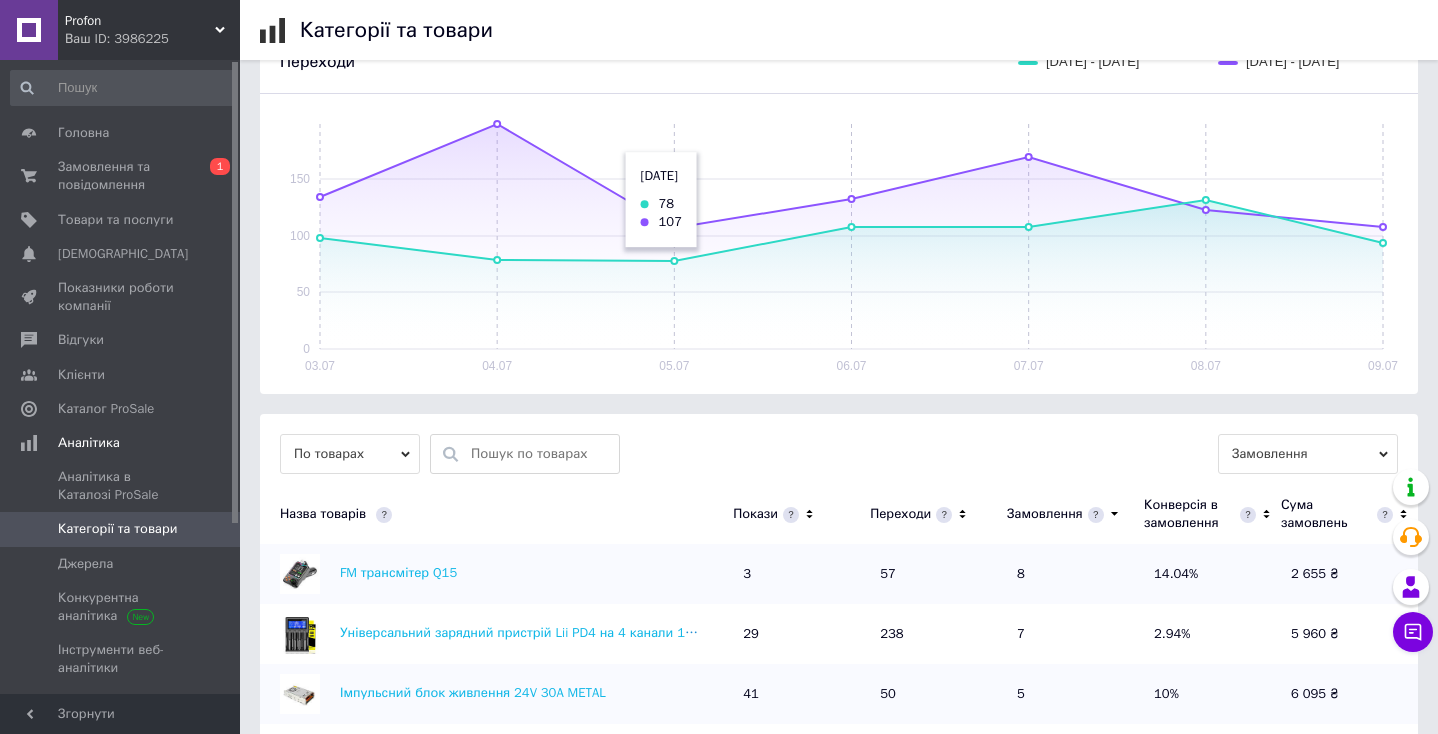 scroll, scrollTop: 314, scrollLeft: 0, axis: vertical 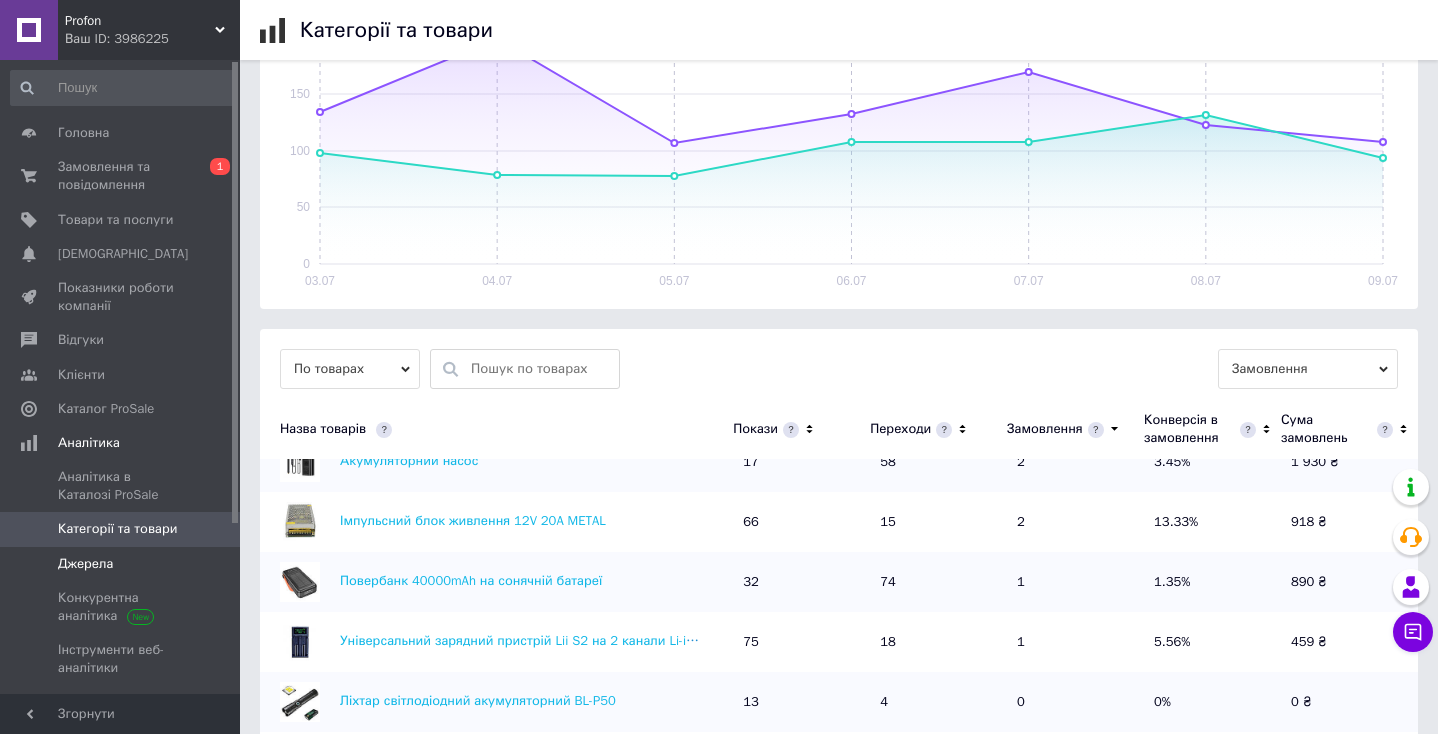 click on "Джерела" at bounding box center (85, 564) 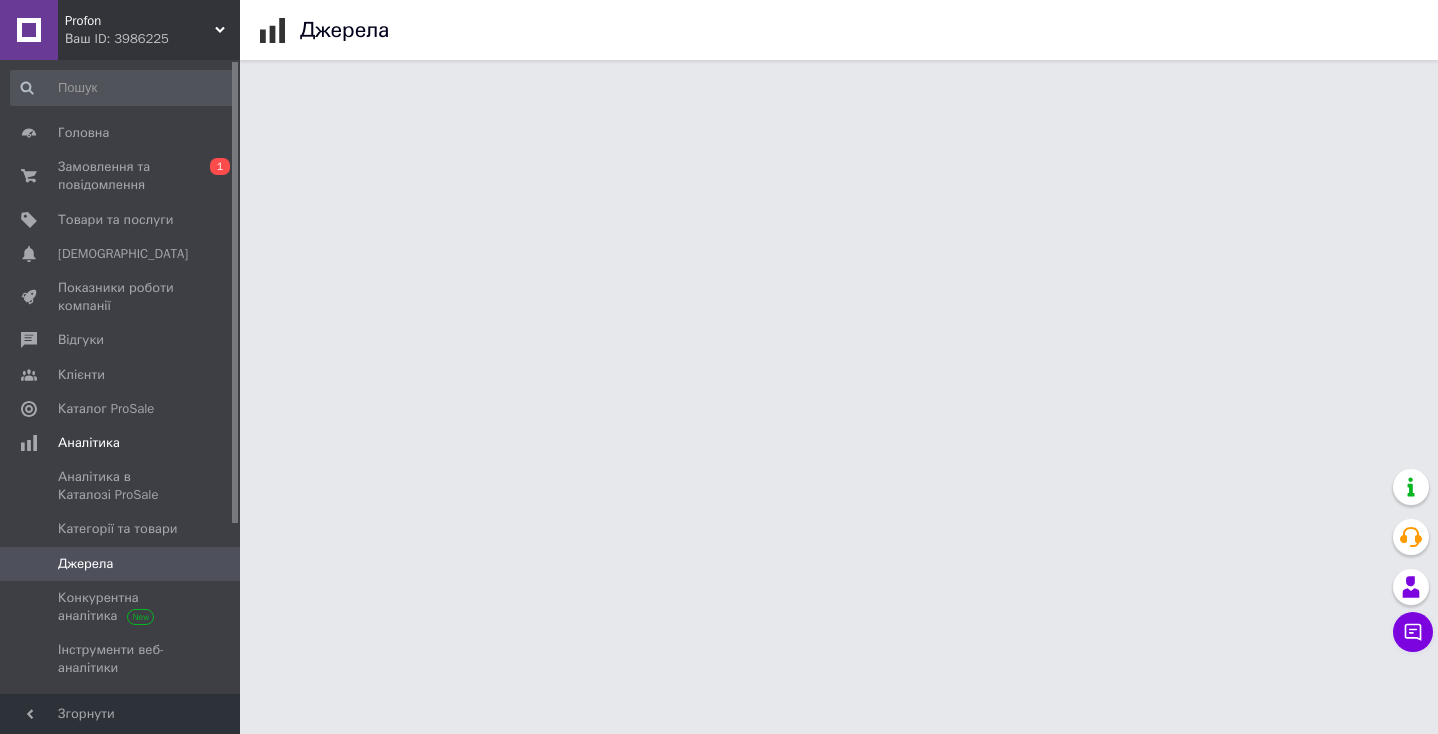 scroll, scrollTop: 0, scrollLeft: 0, axis: both 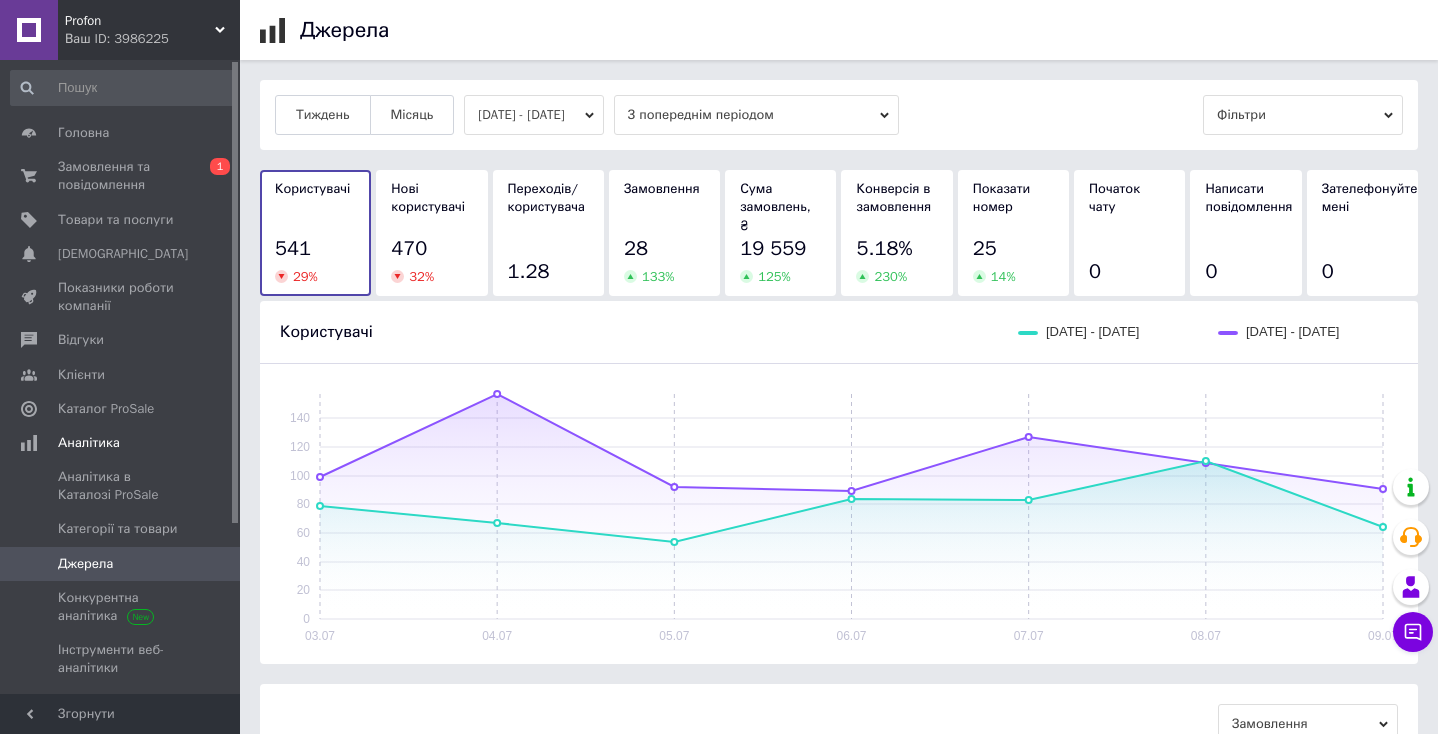 click on "470" at bounding box center (431, 249) 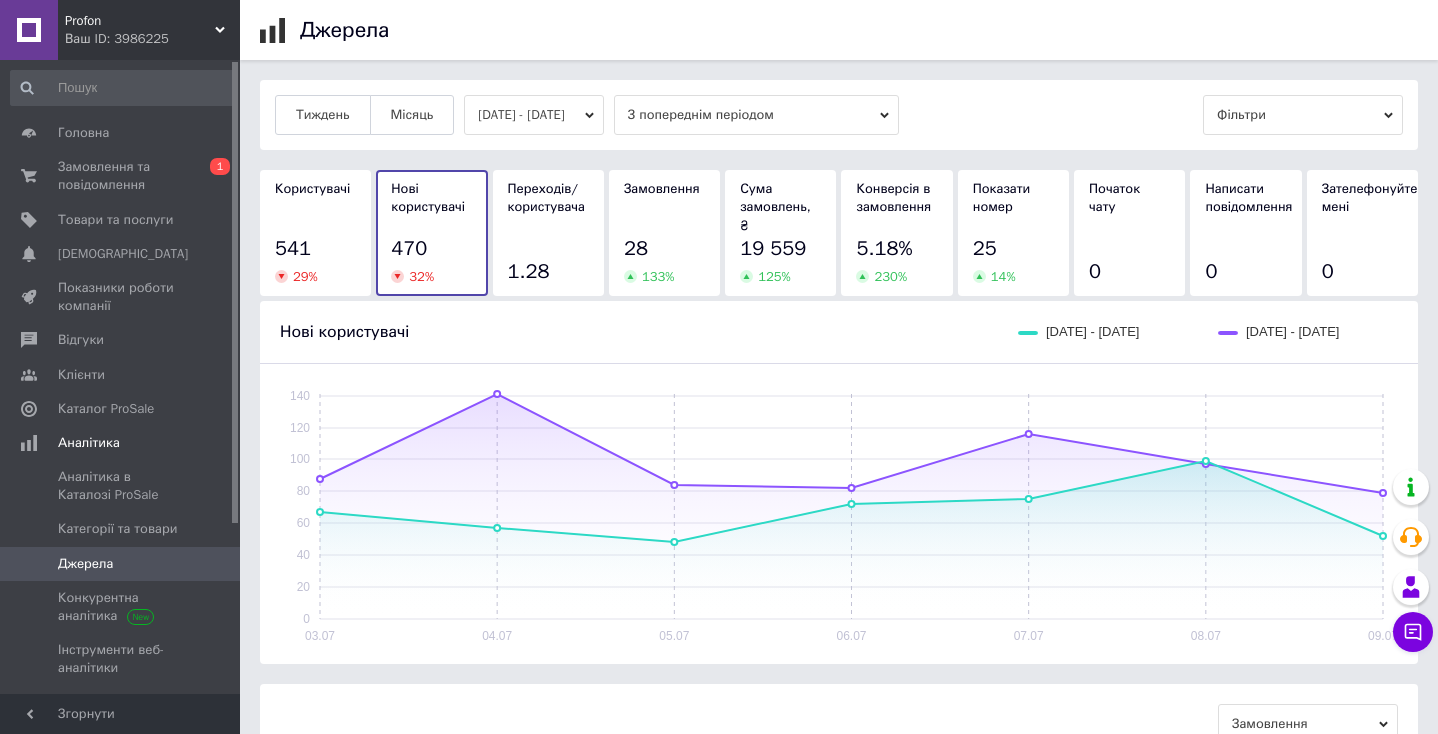 click on "Користувачі 541 29 %" at bounding box center [315, 233] 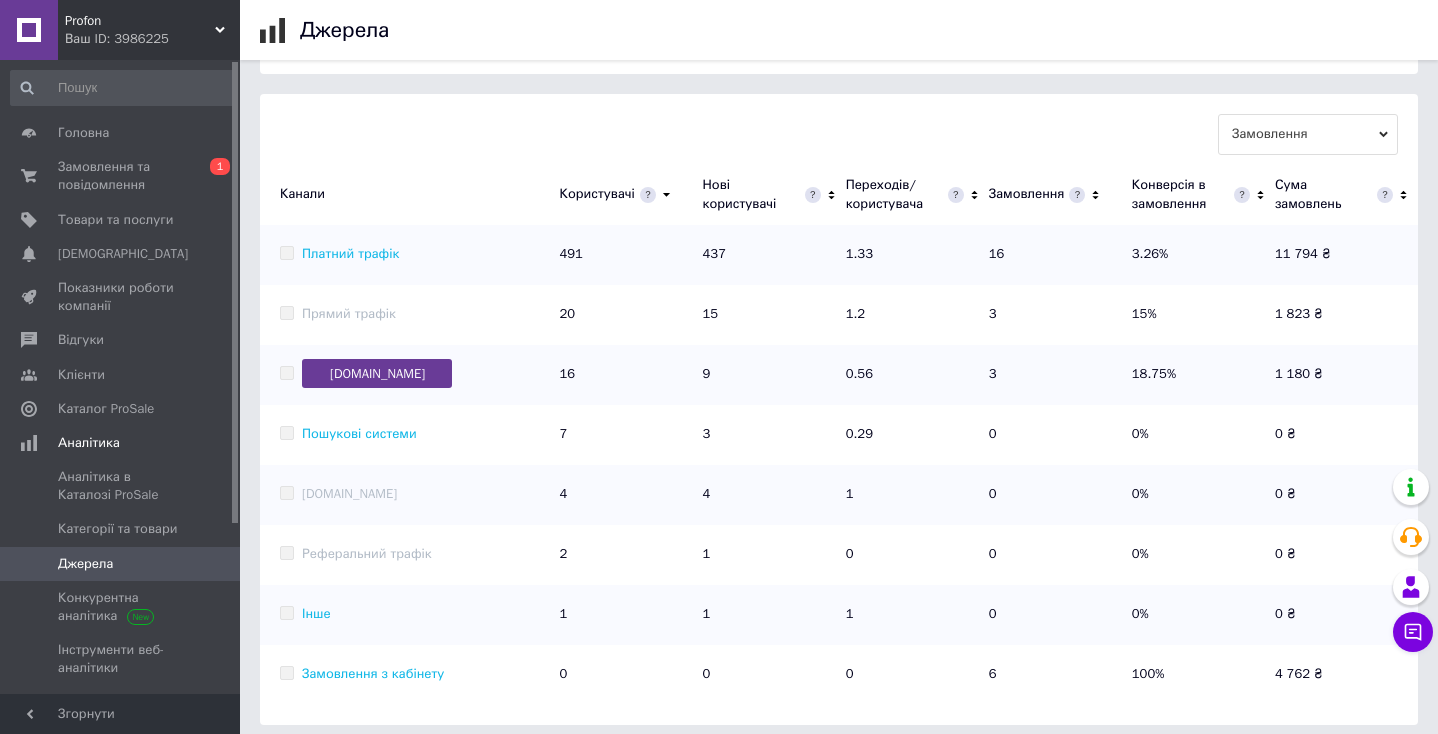 scroll, scrollTop: 600, scrollLeft: 0, axis: vertical 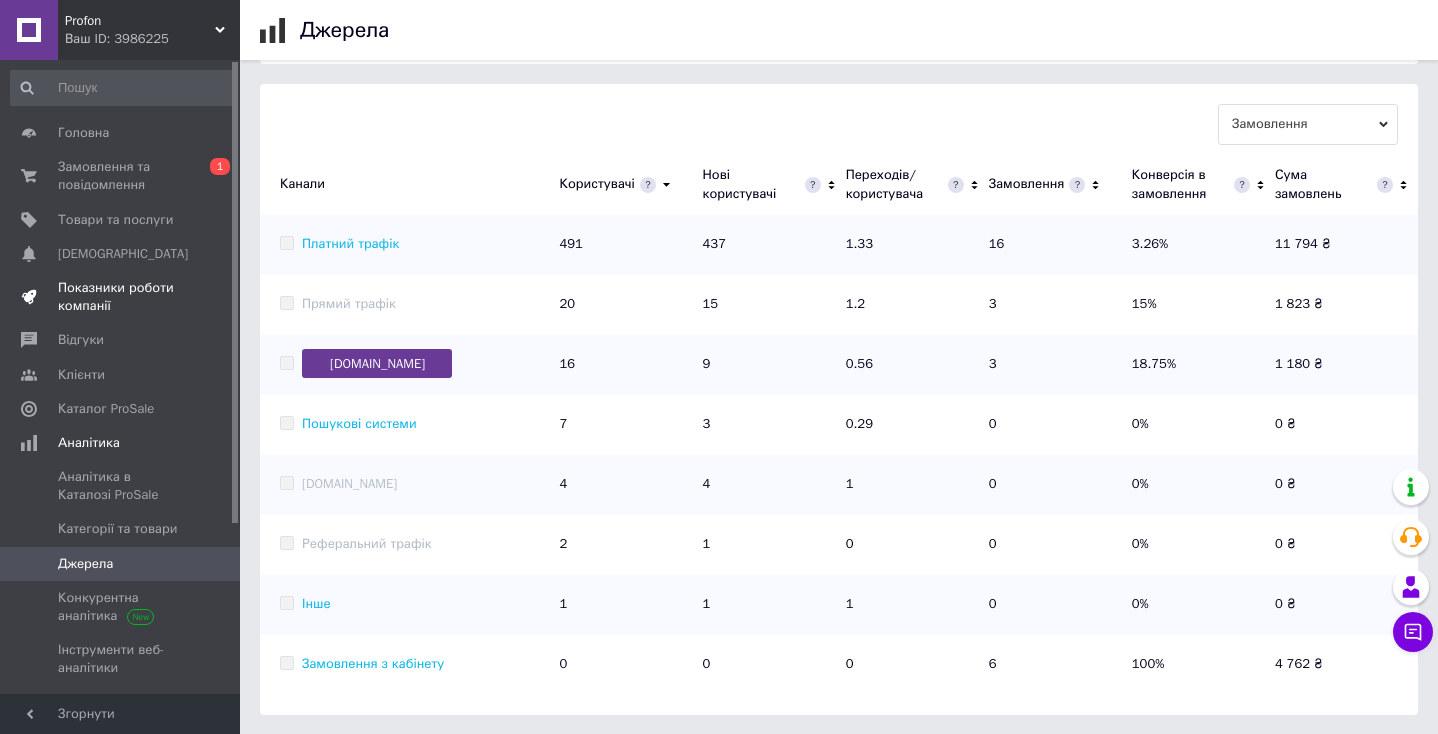 click on "Показники роботи компанії" at bounding box center (121, 297) 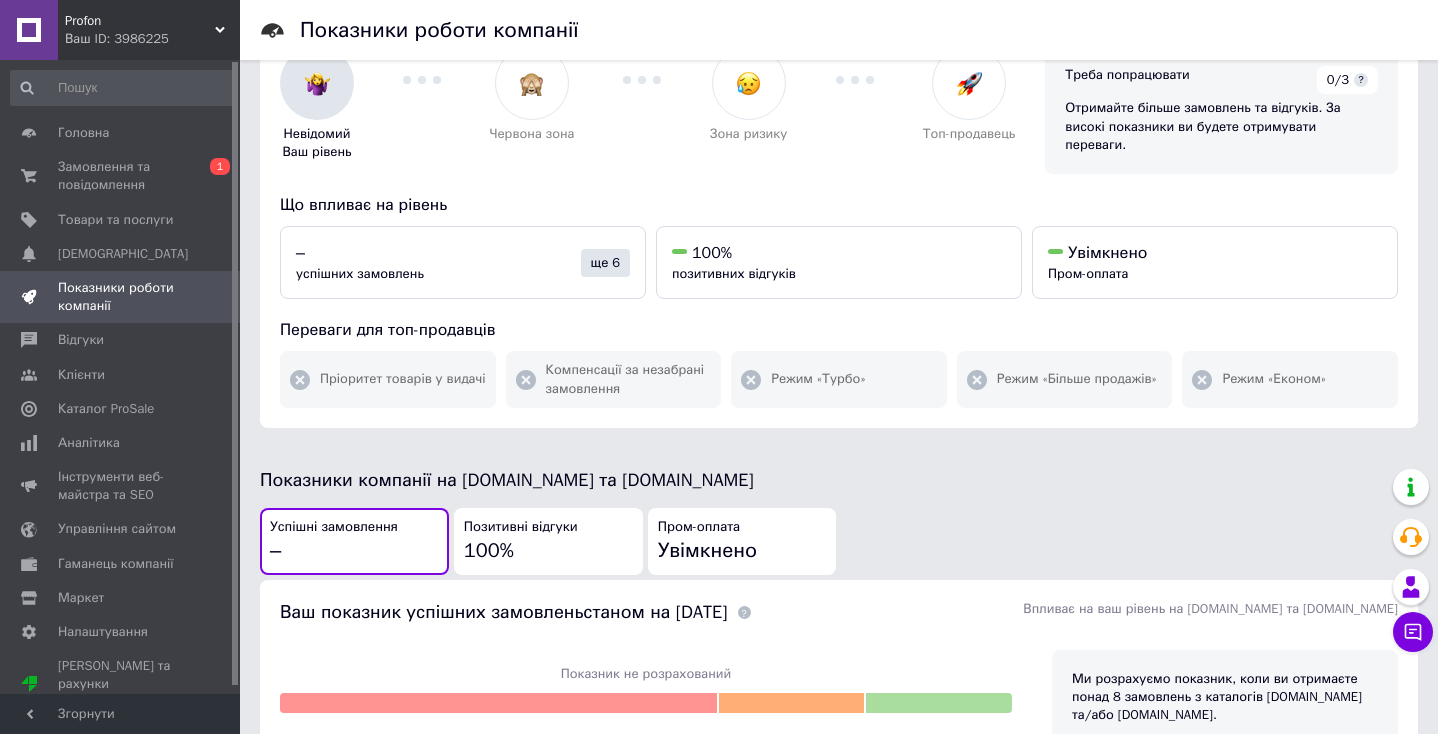 scroll, scrollTop: 0, scrollLeft: 0, axis: both 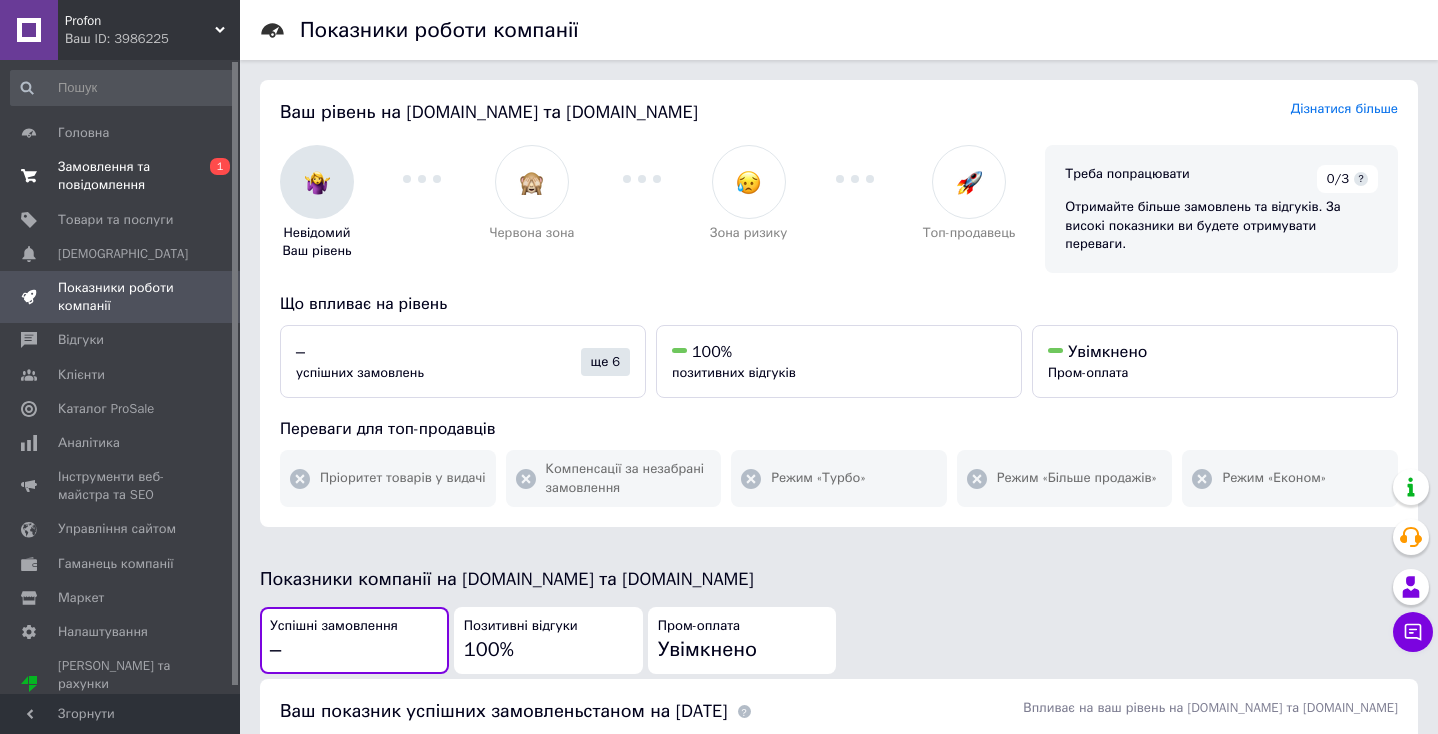 click on "Замовлення та повідомлення" at bounding box center (121, 176) 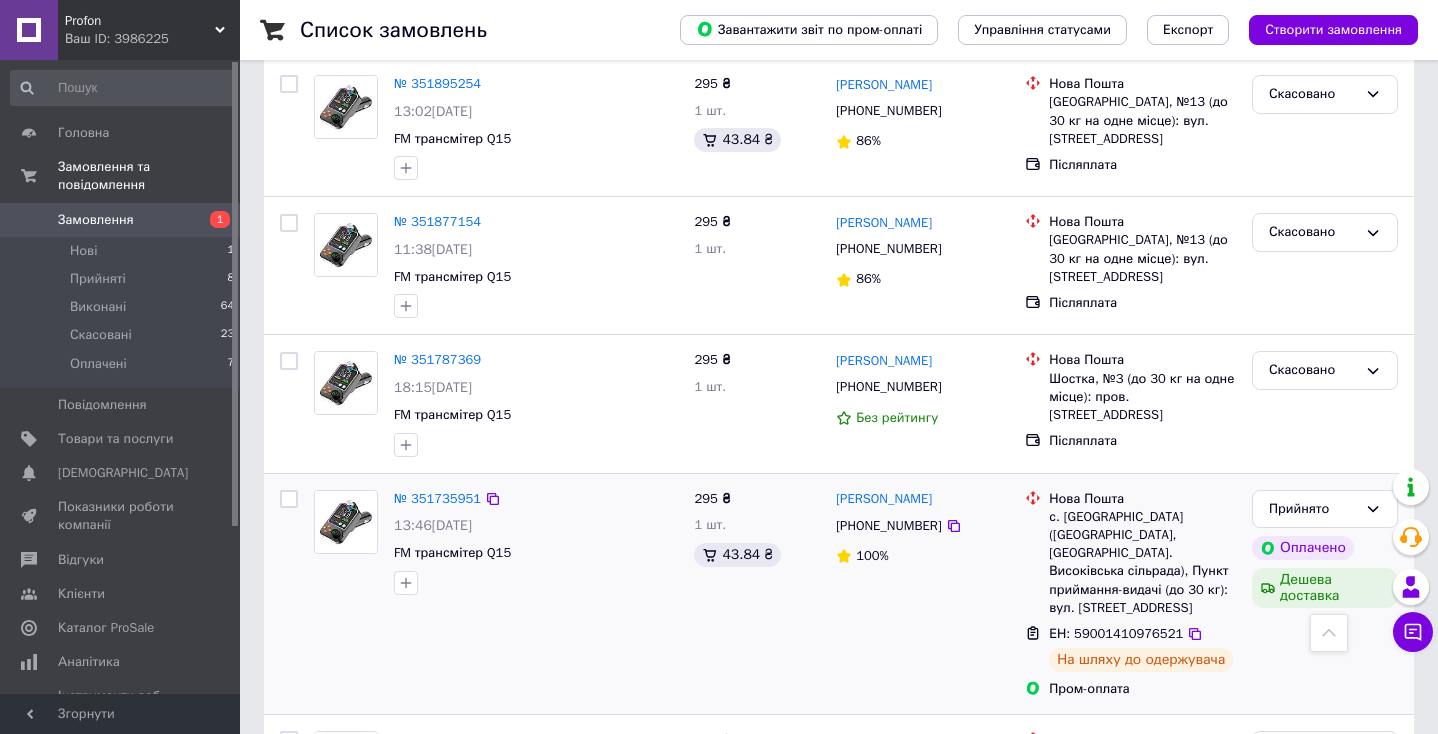 scroll, scrollTop: 685, scrollLeft: 0, axis: vertical 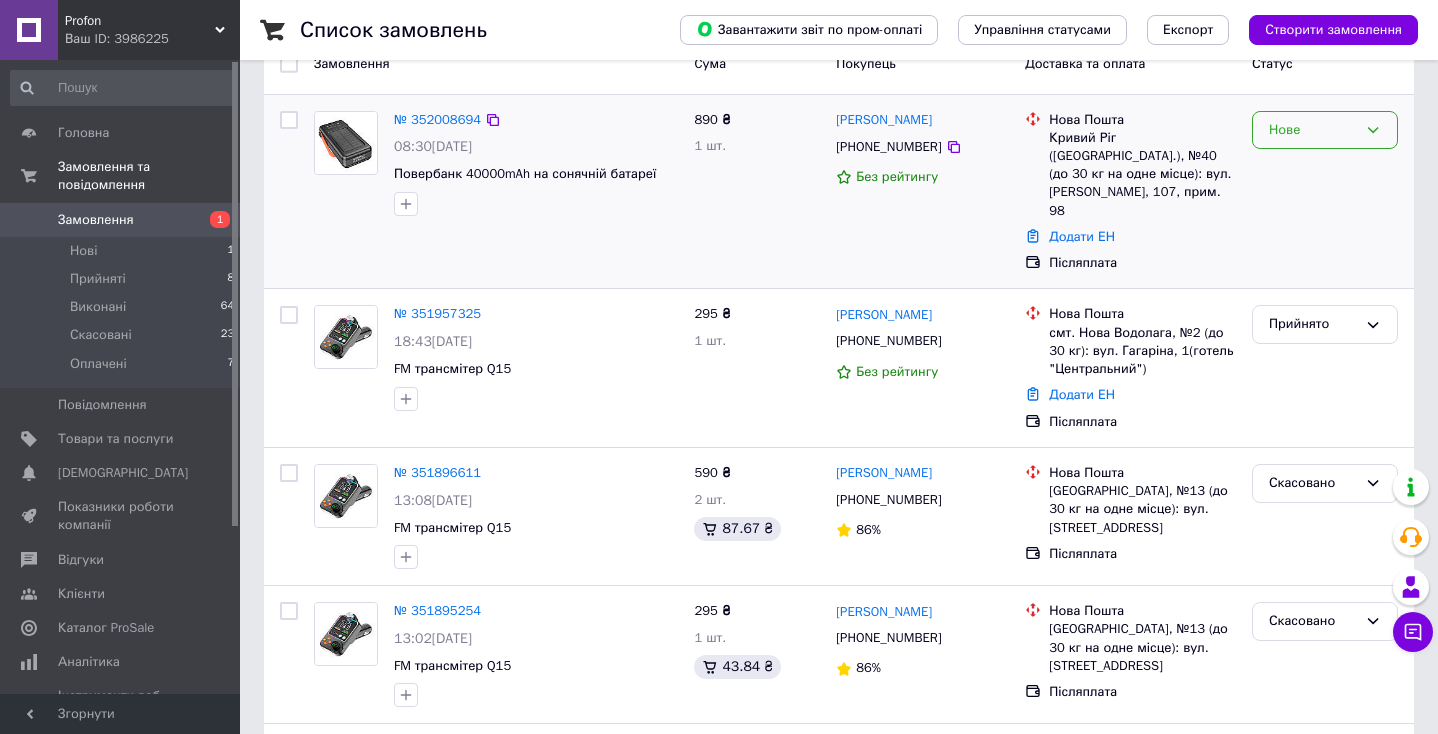 click on "Нове" at bounding box center [1325, 130] 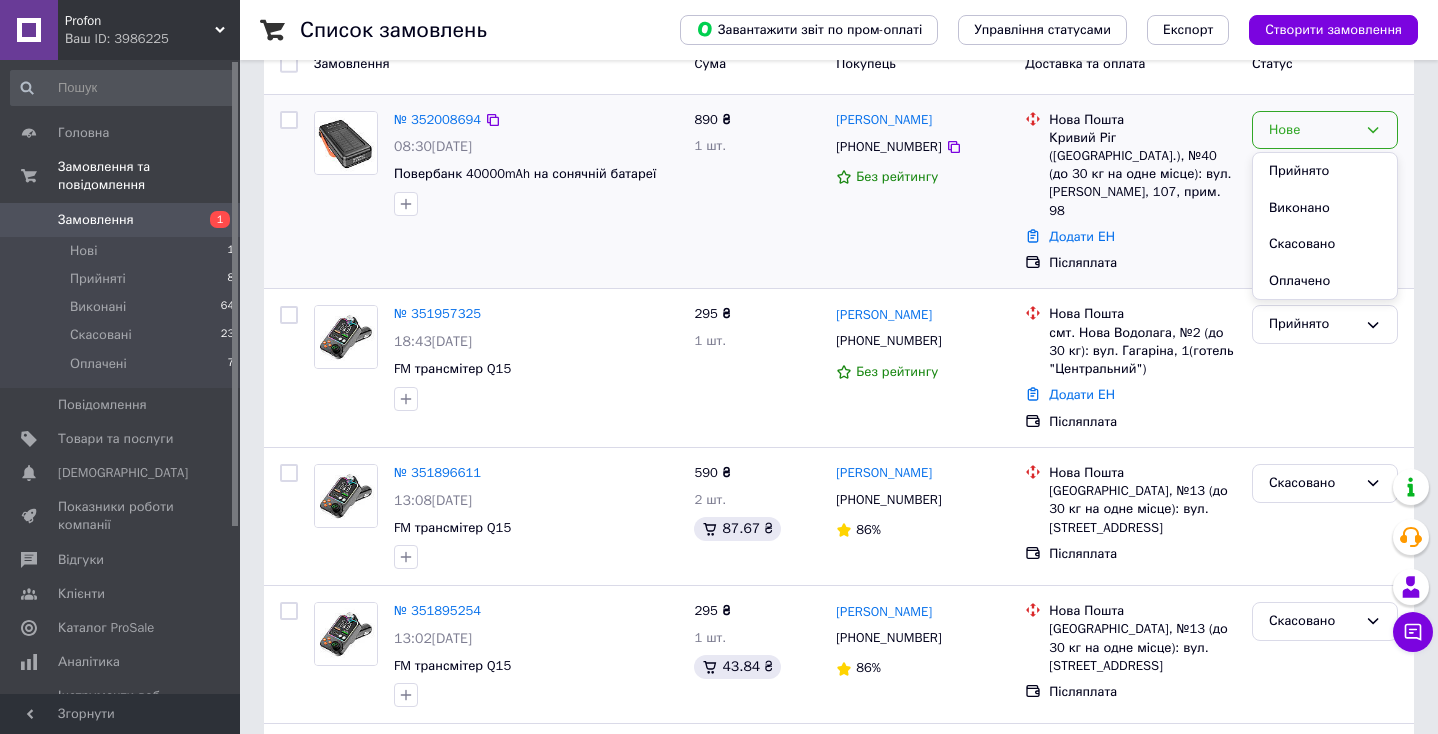 click on "Скасовано" at bounding box center (1325, 244) 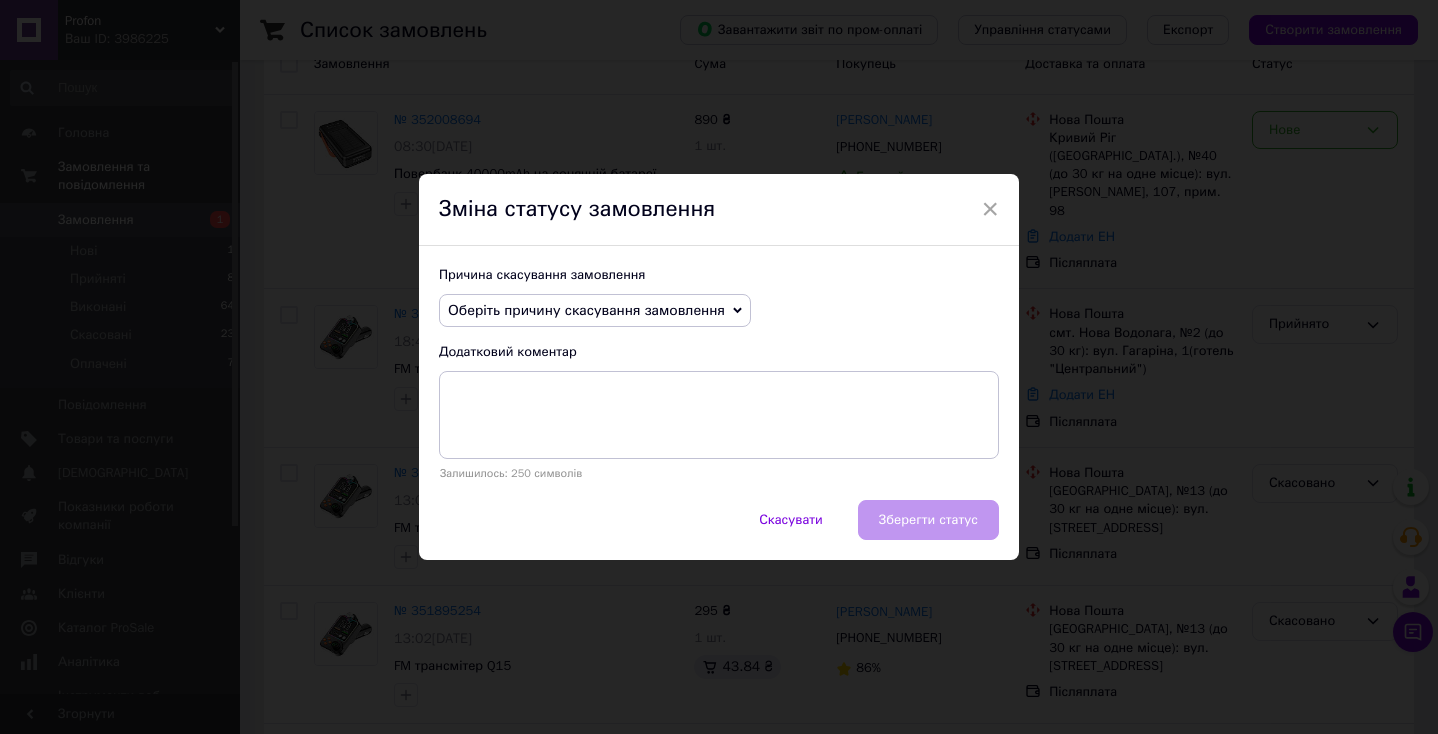 click on "Оберіть причину скасування замовлення" at bounding box center [586, 310] 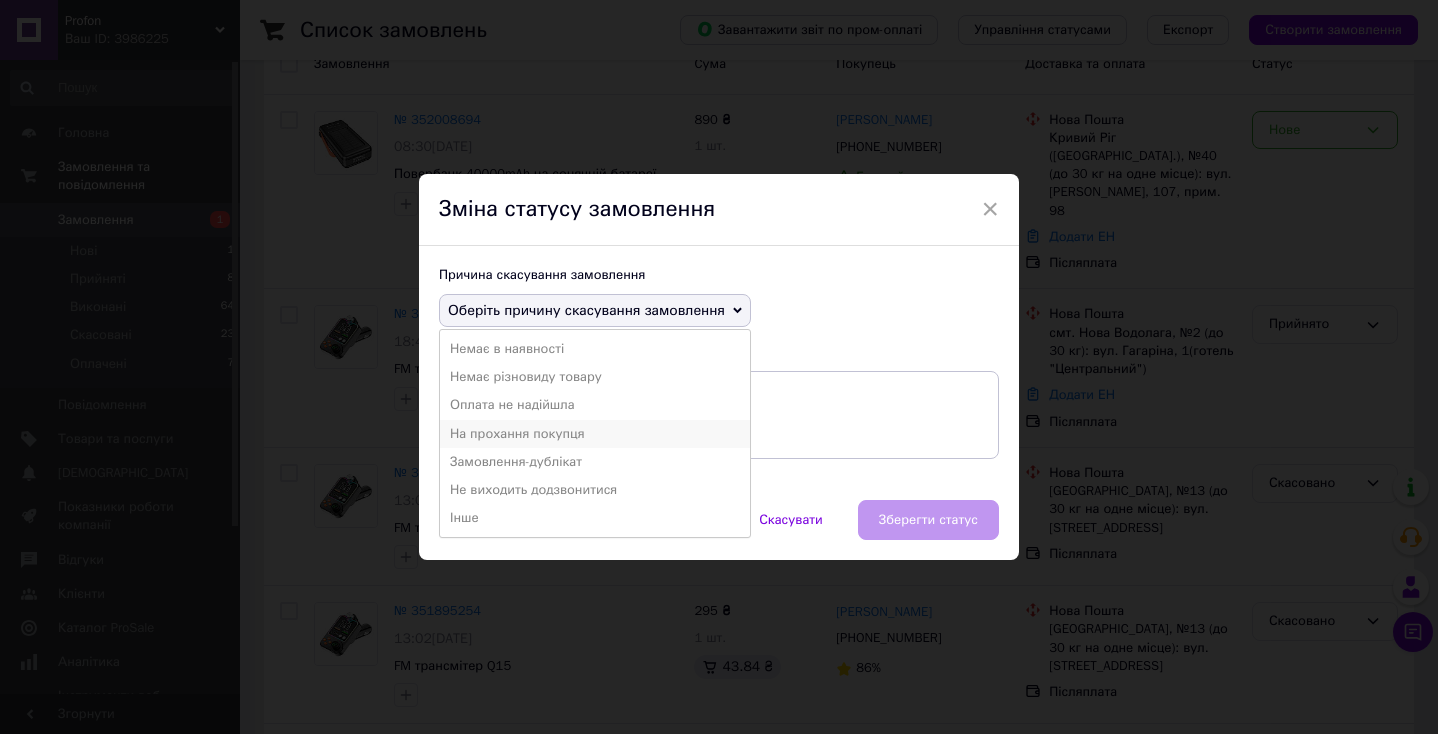 click on "На прохання покупця" at bounding box center (595, 434) 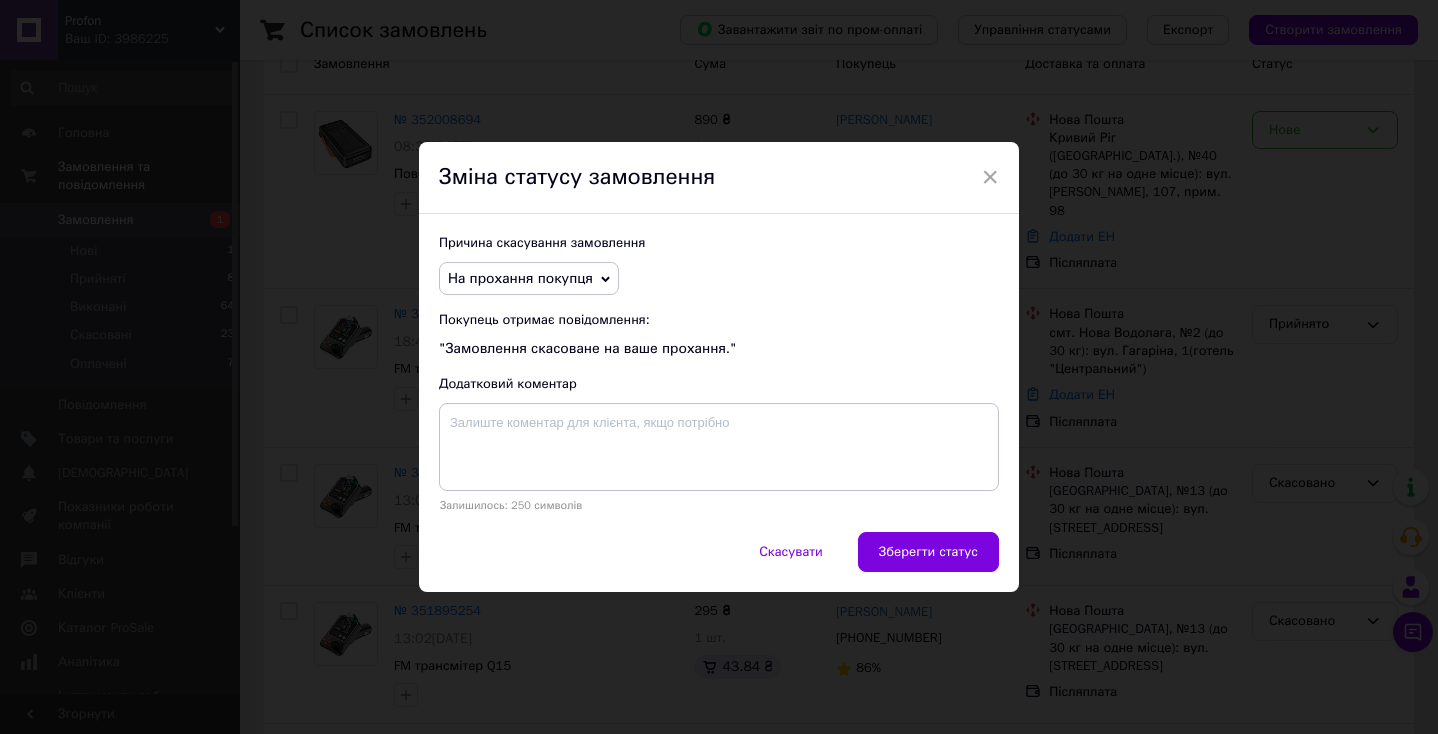 click on "Зберегти статус" at bounding box center (928, 552) 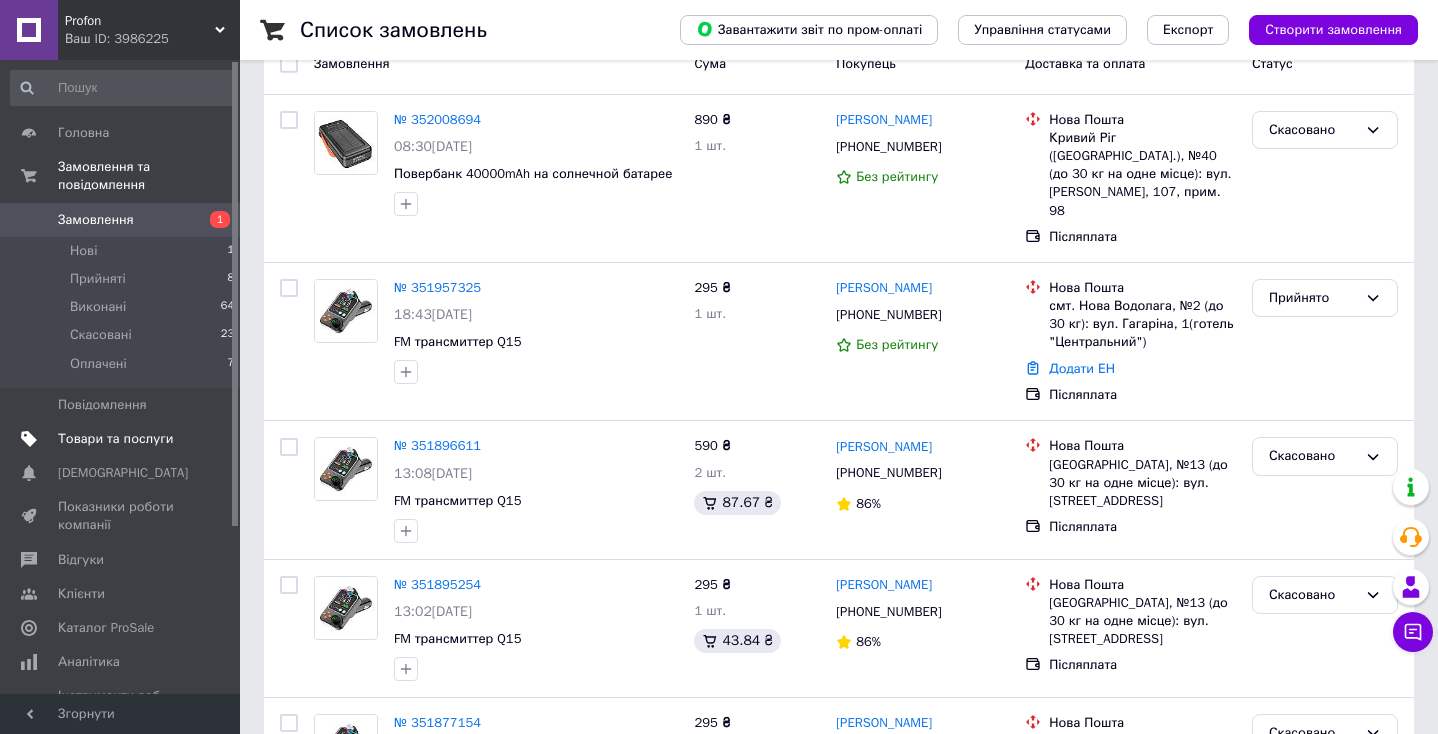 click on "Товари та послуги" at bounding box center [115, 439] 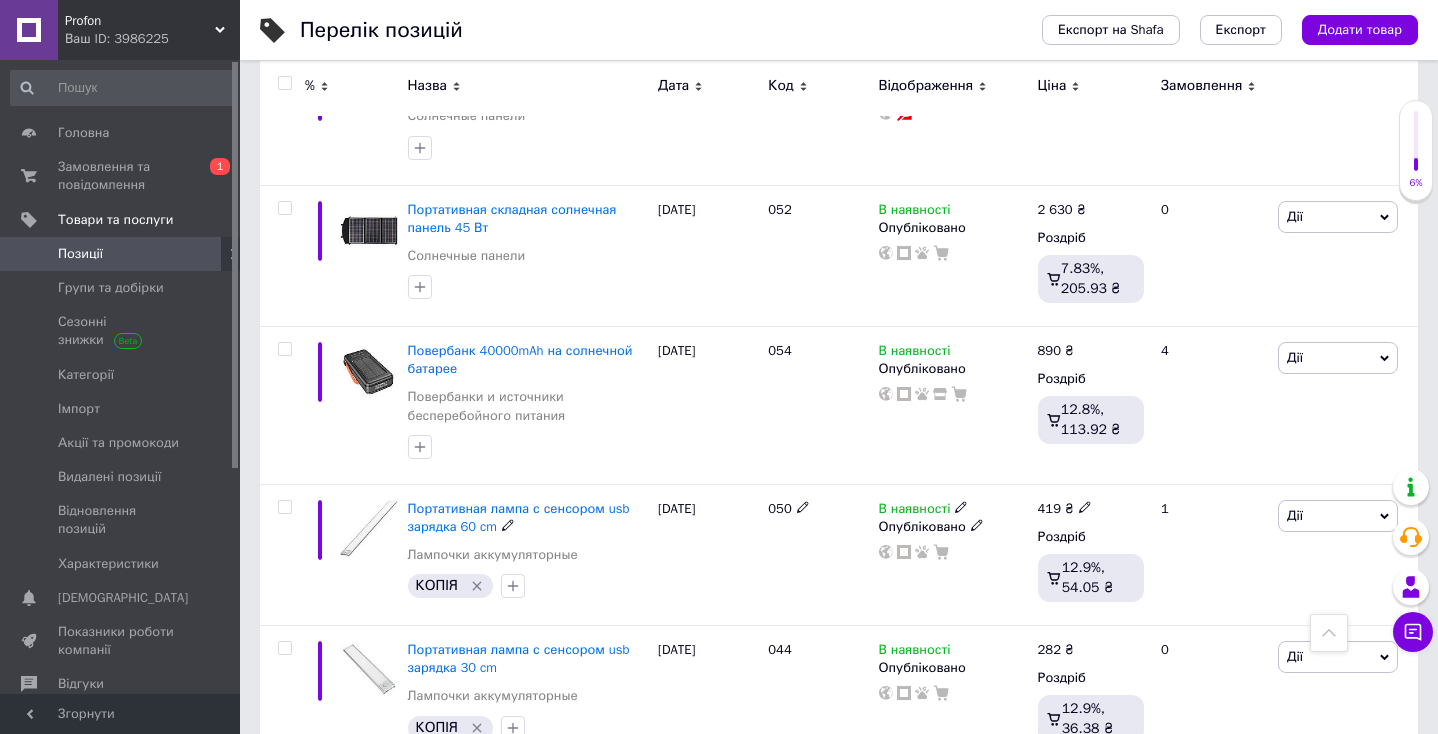 scroll, scrollTop: 4513, scrollLeft: 0, axis: vertical 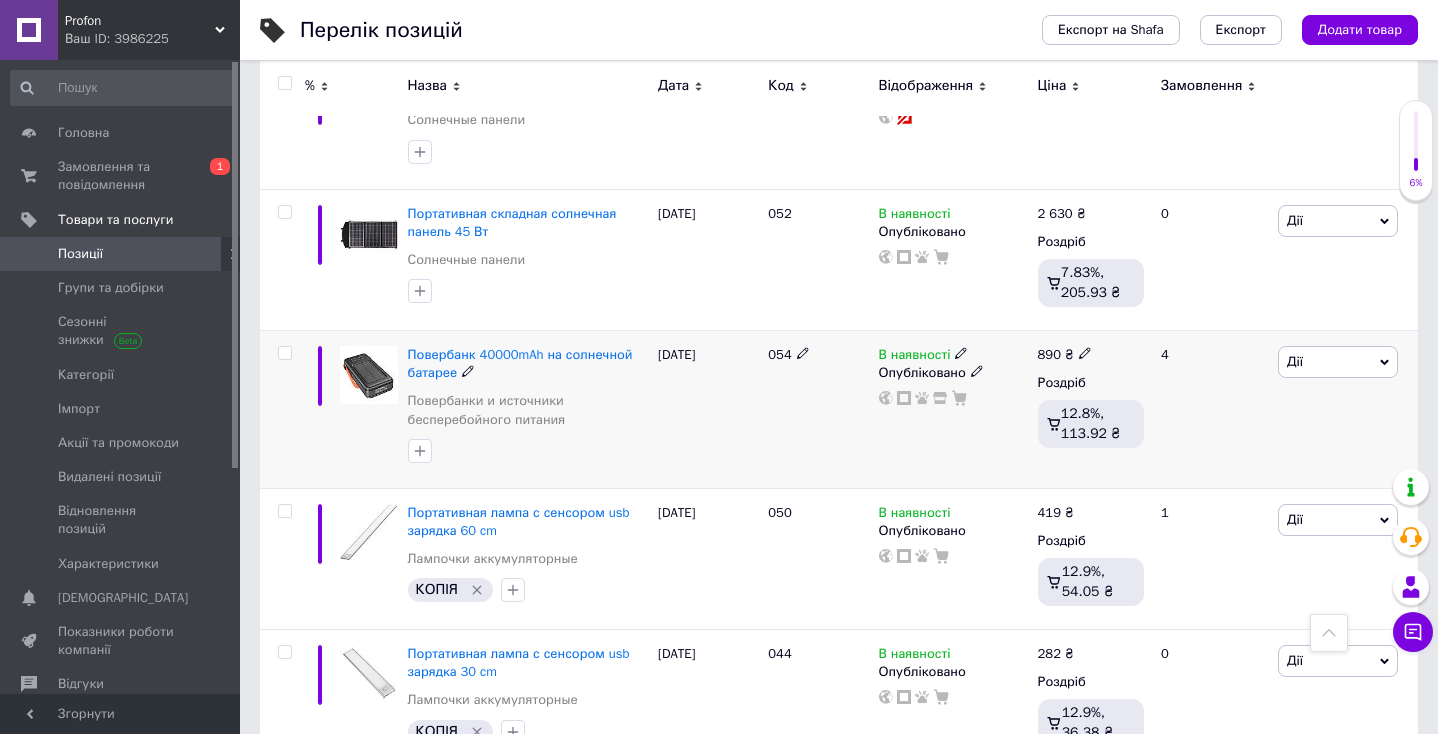 click 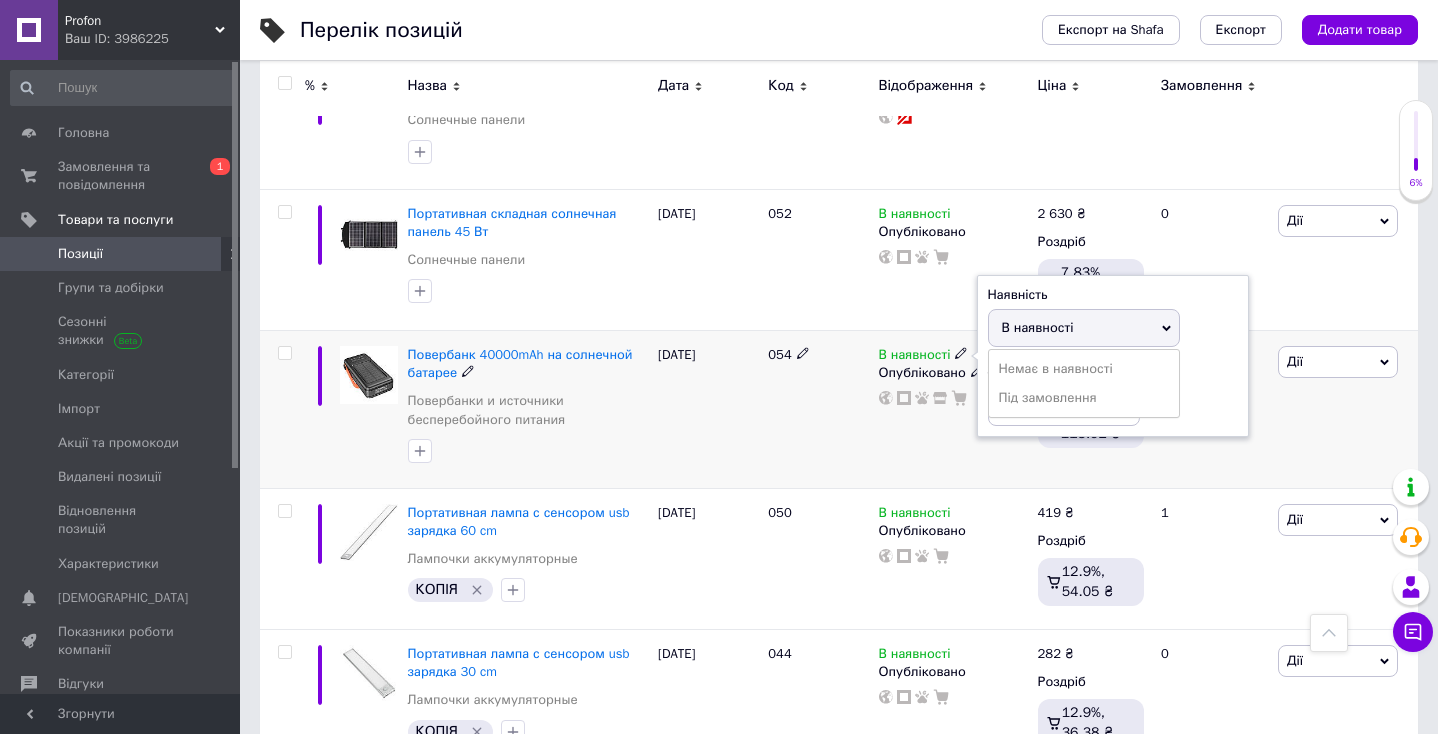 click on "Залишки шт." at bounding box center (1113, 393) 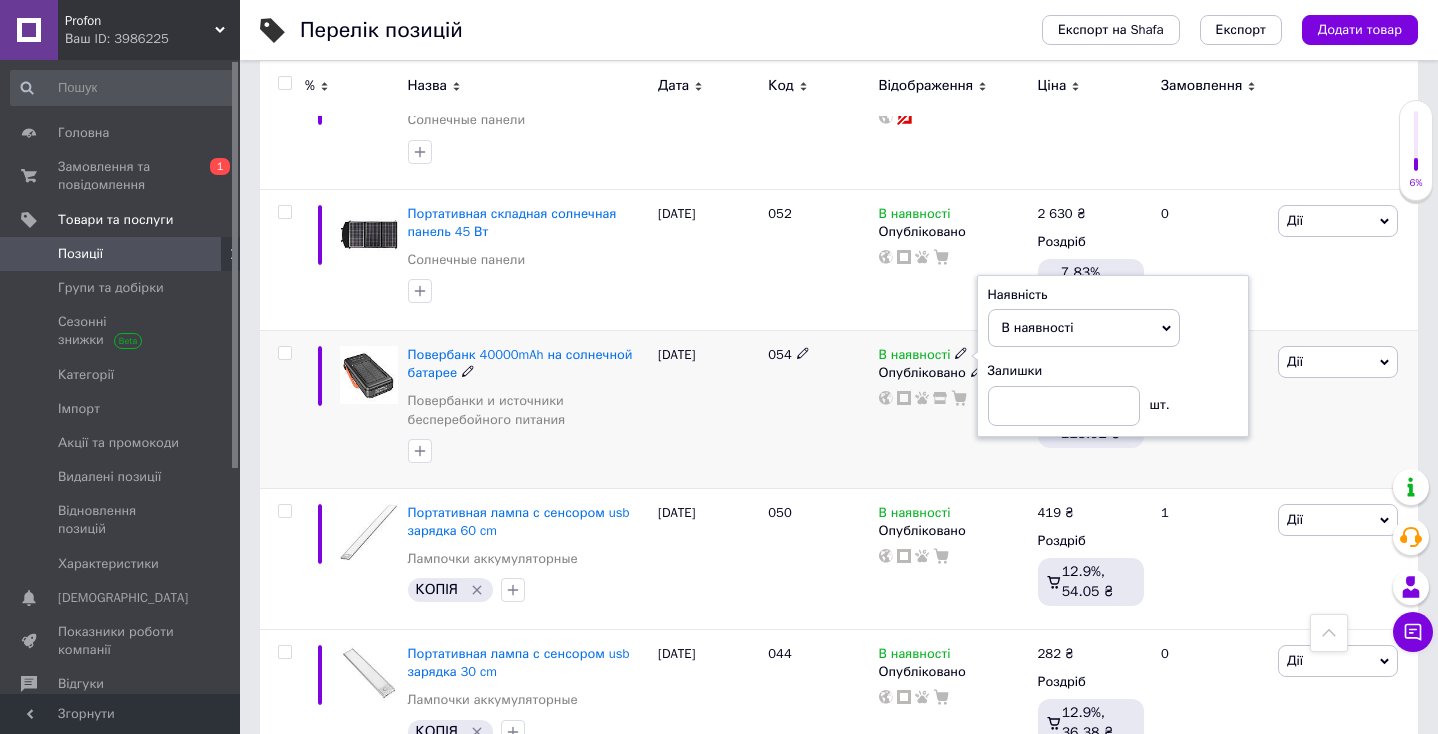 click on "В наявності" at bounding box center (1084, 328) 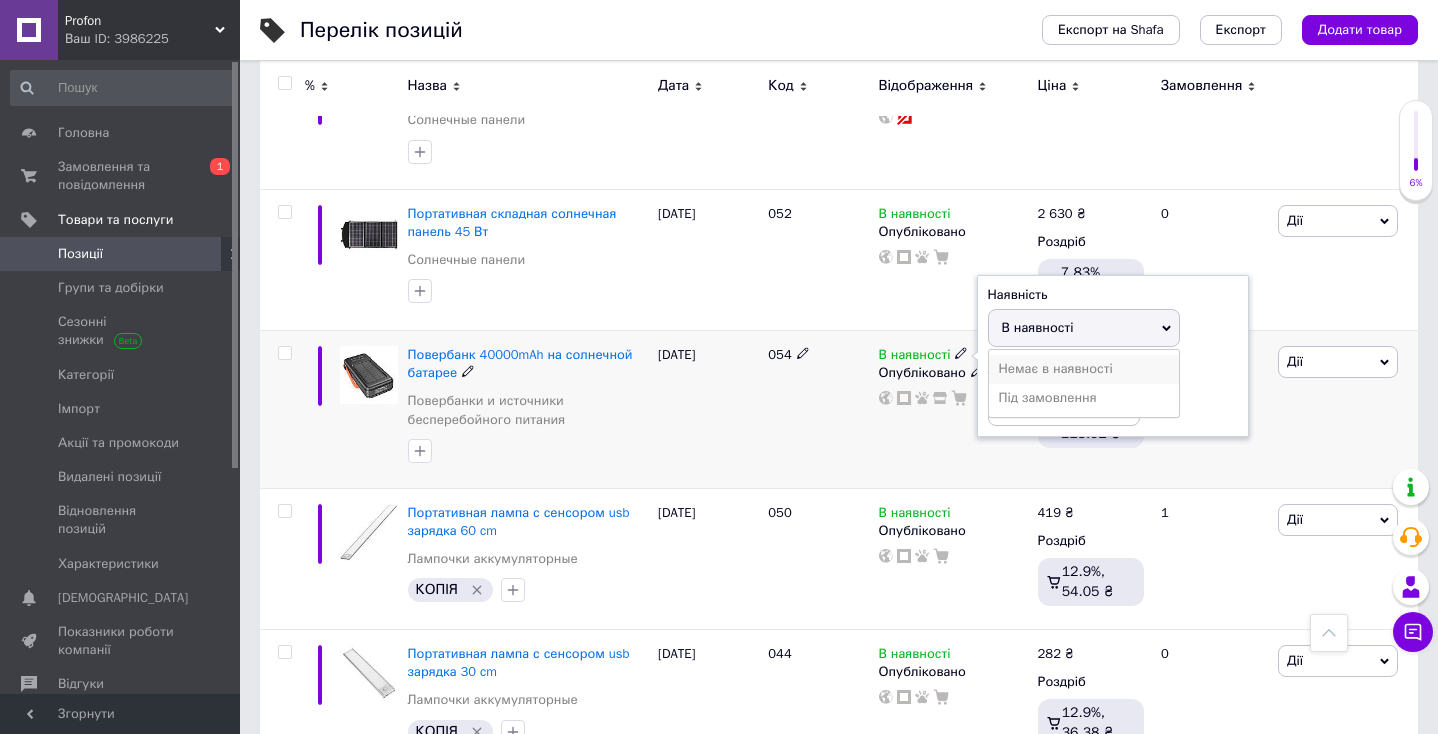 click on "Немає в наявності" at bounding box center (1084, 369) 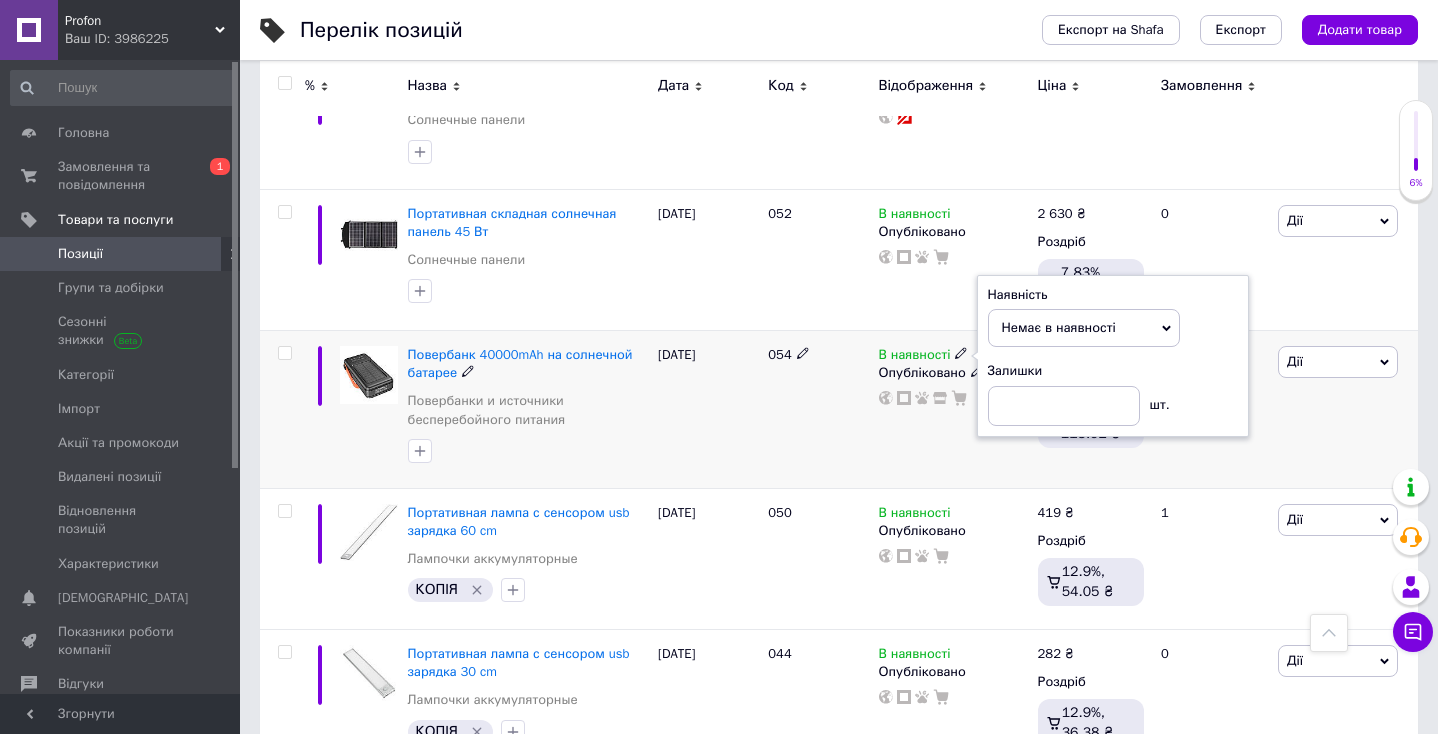 click on "06.02.2025" at bounding box center (708, 409) 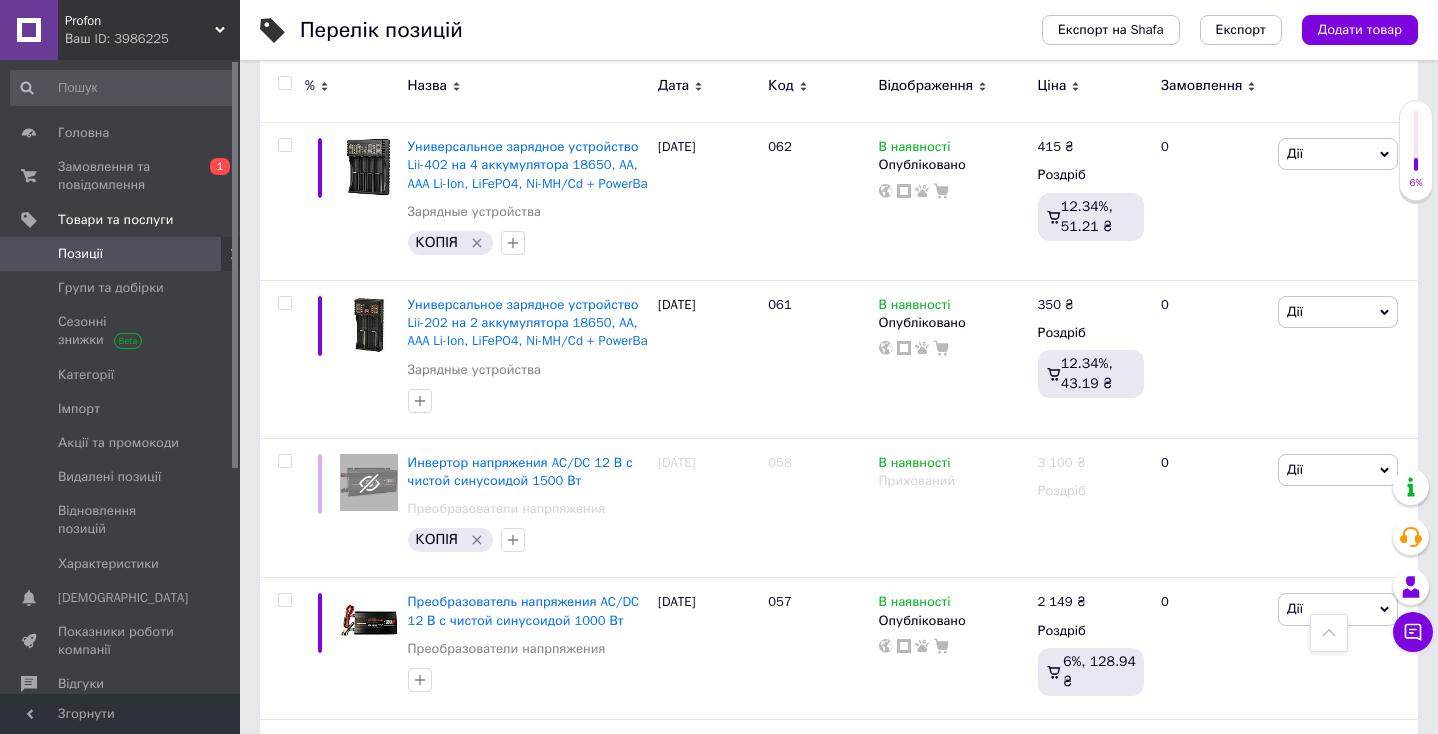 scroll, scrollTop: 3264, scrollLeft: 0, axis: vertical 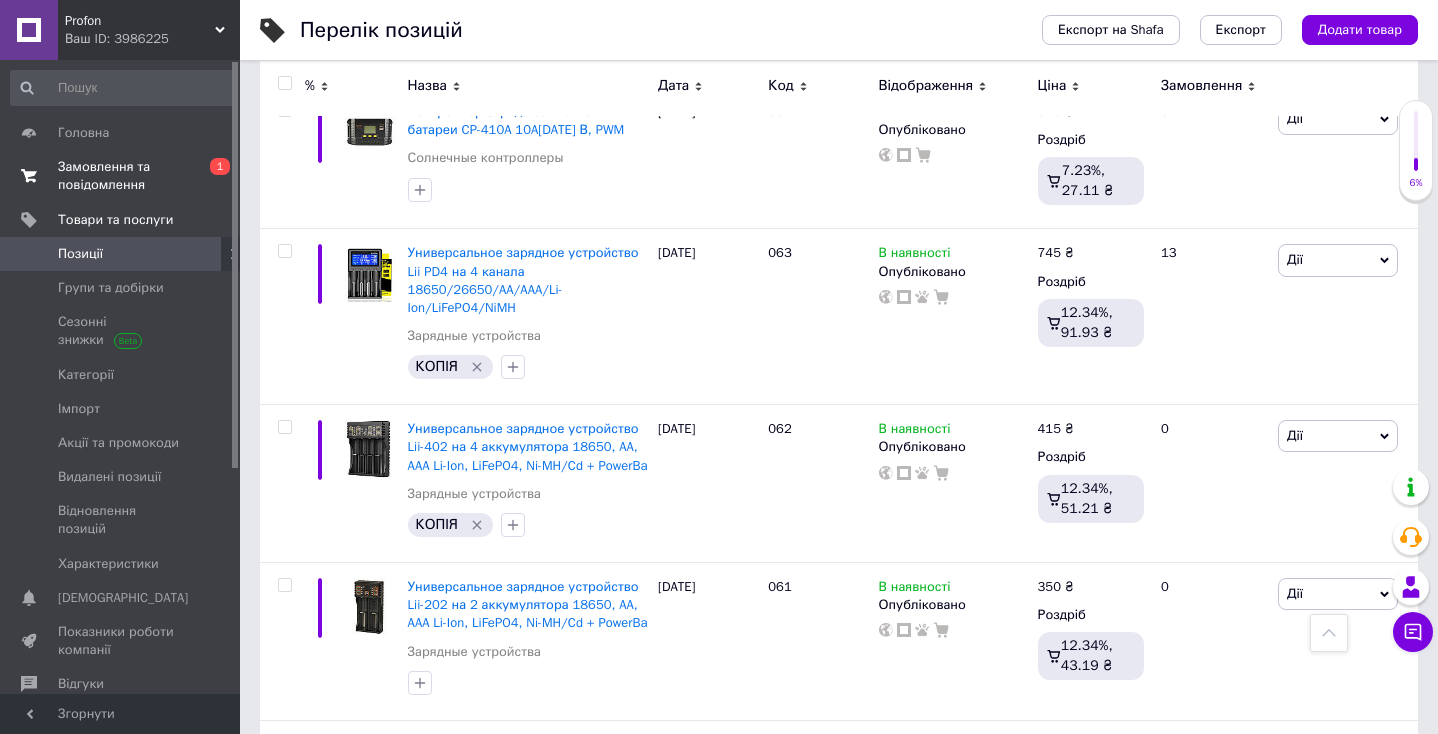click on "Замовлення та повідомлення" at bounding box center [121, 176] 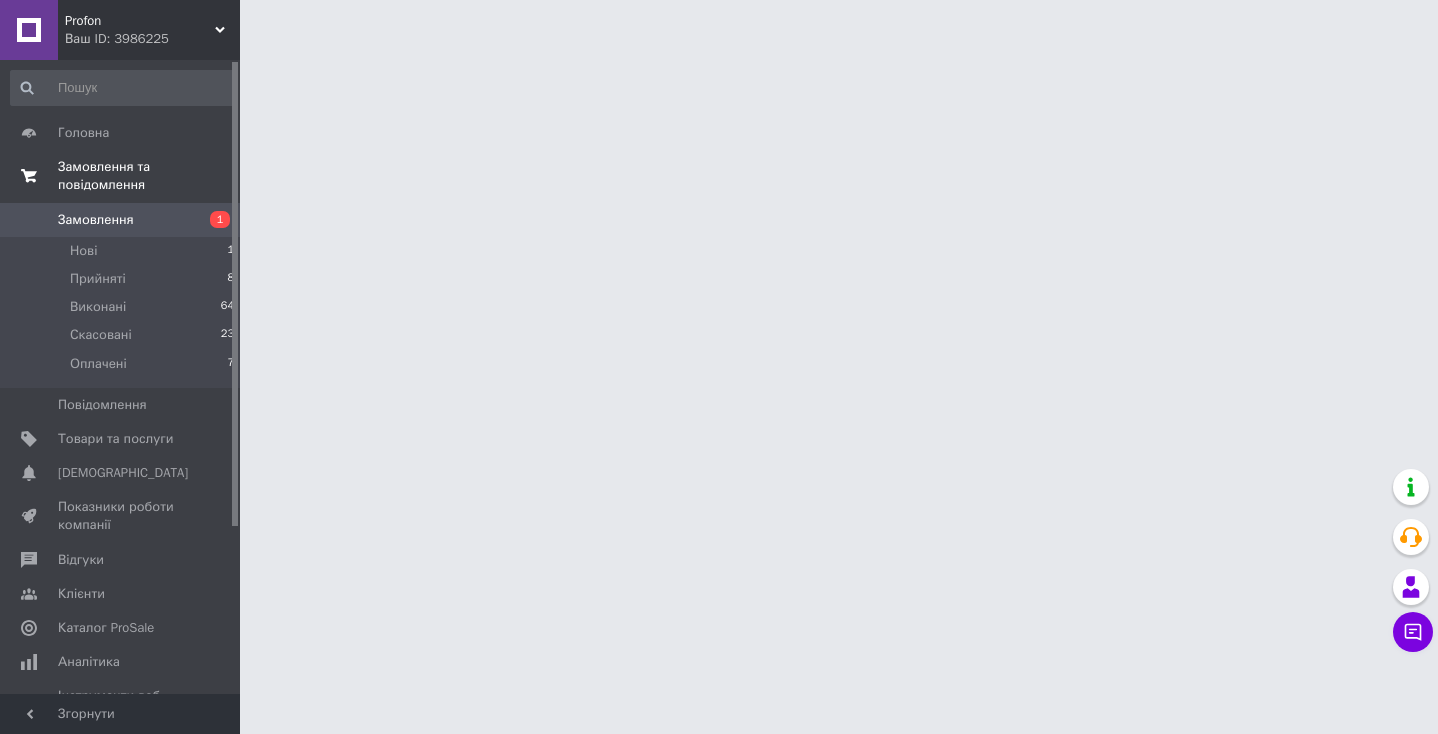 scroll, scrollTop: 0, scrollLeft: 0, axis: both 